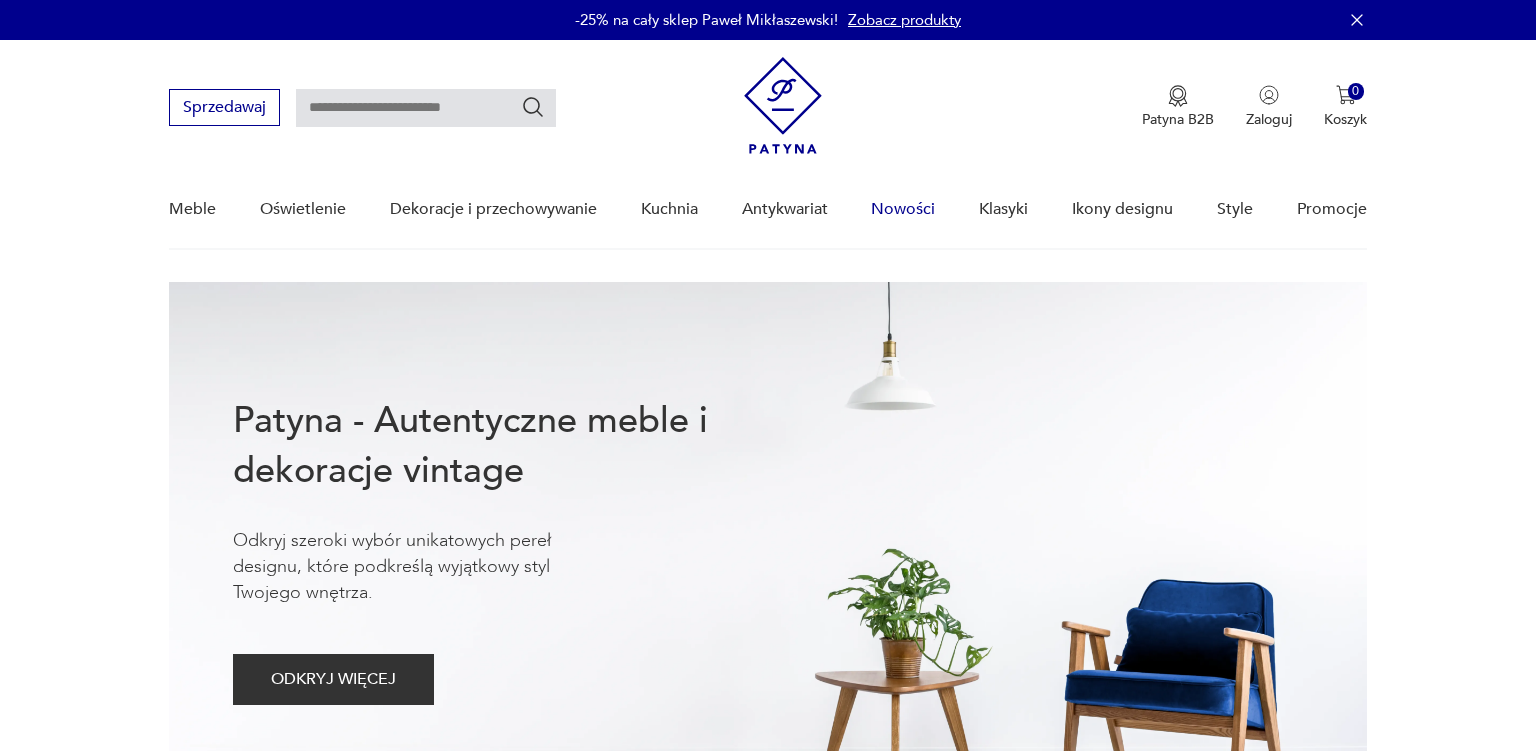 scroll, scrollTop: 0, scrollLeft: 0, axis: both 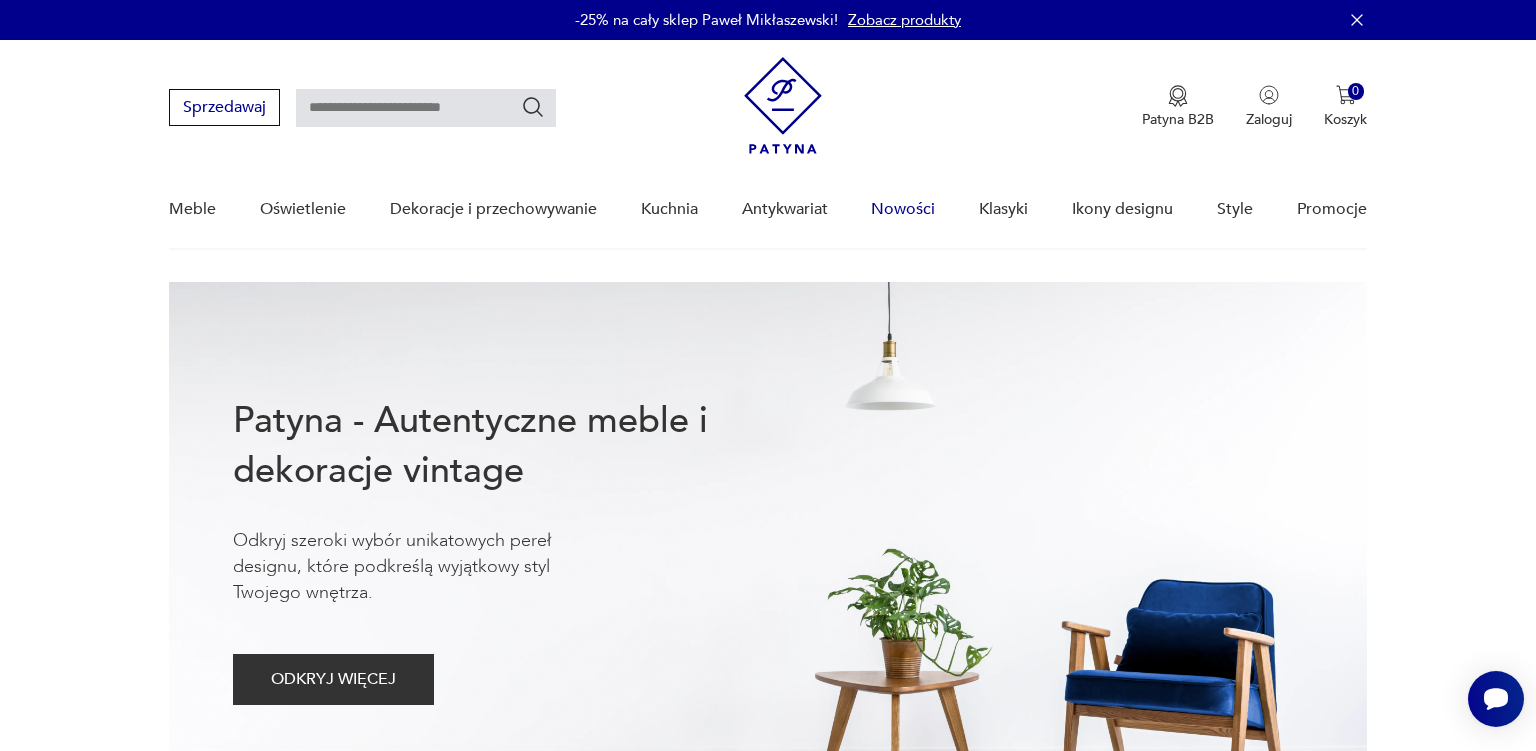click on "Nowości" at bounding box center (903, 209) 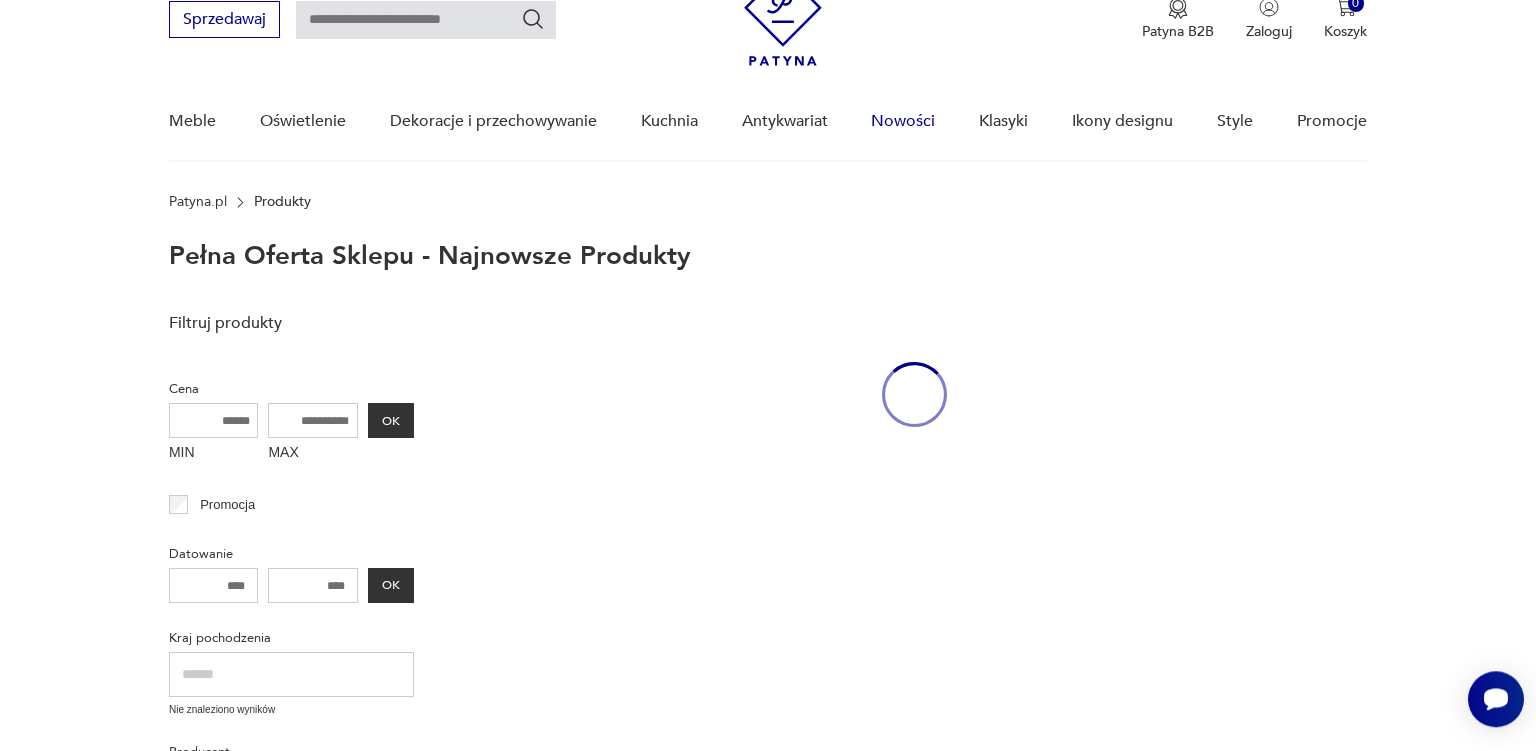 scroll, scrollTop: 88, scrollLeft: 0, axis: vertical 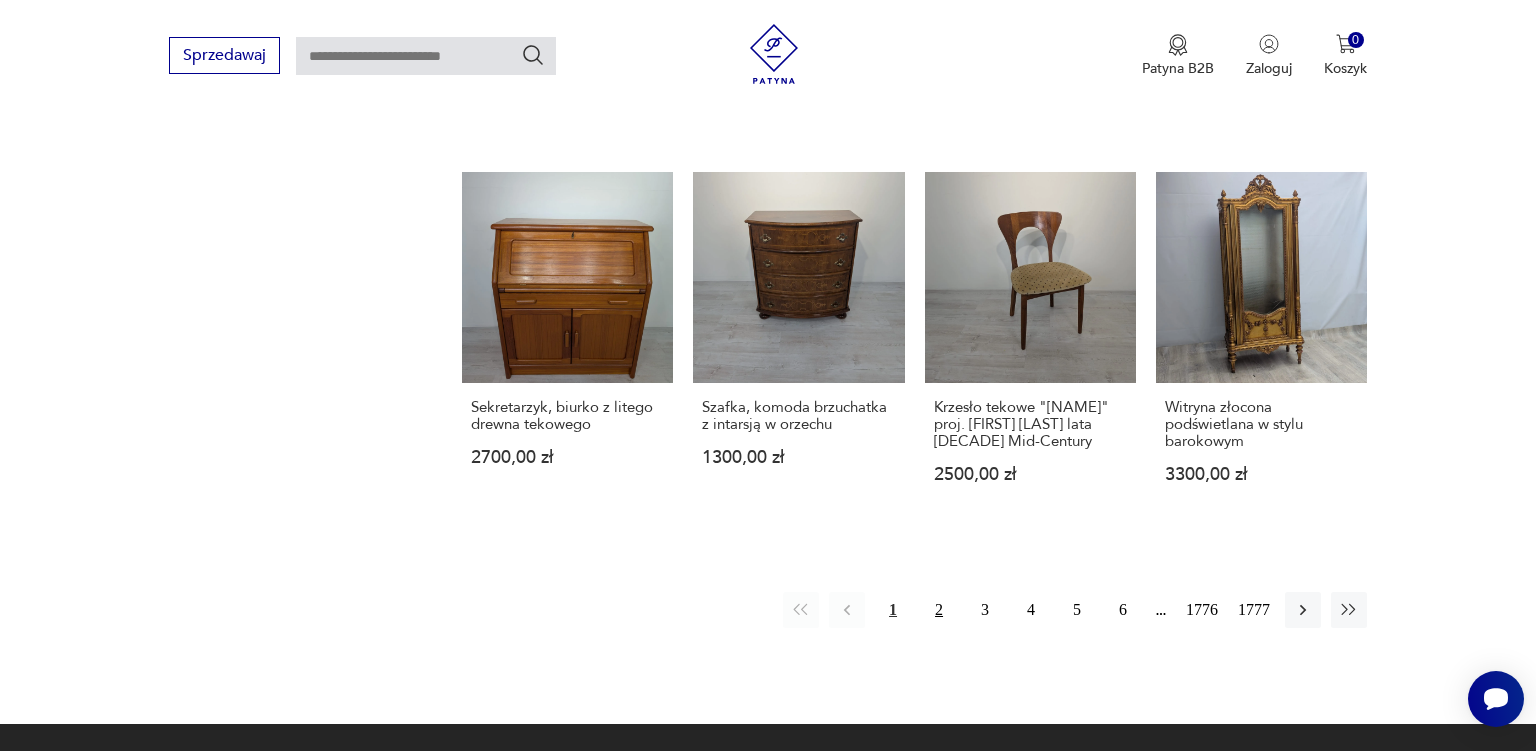 click on "2" at bounding box center [939, 610] 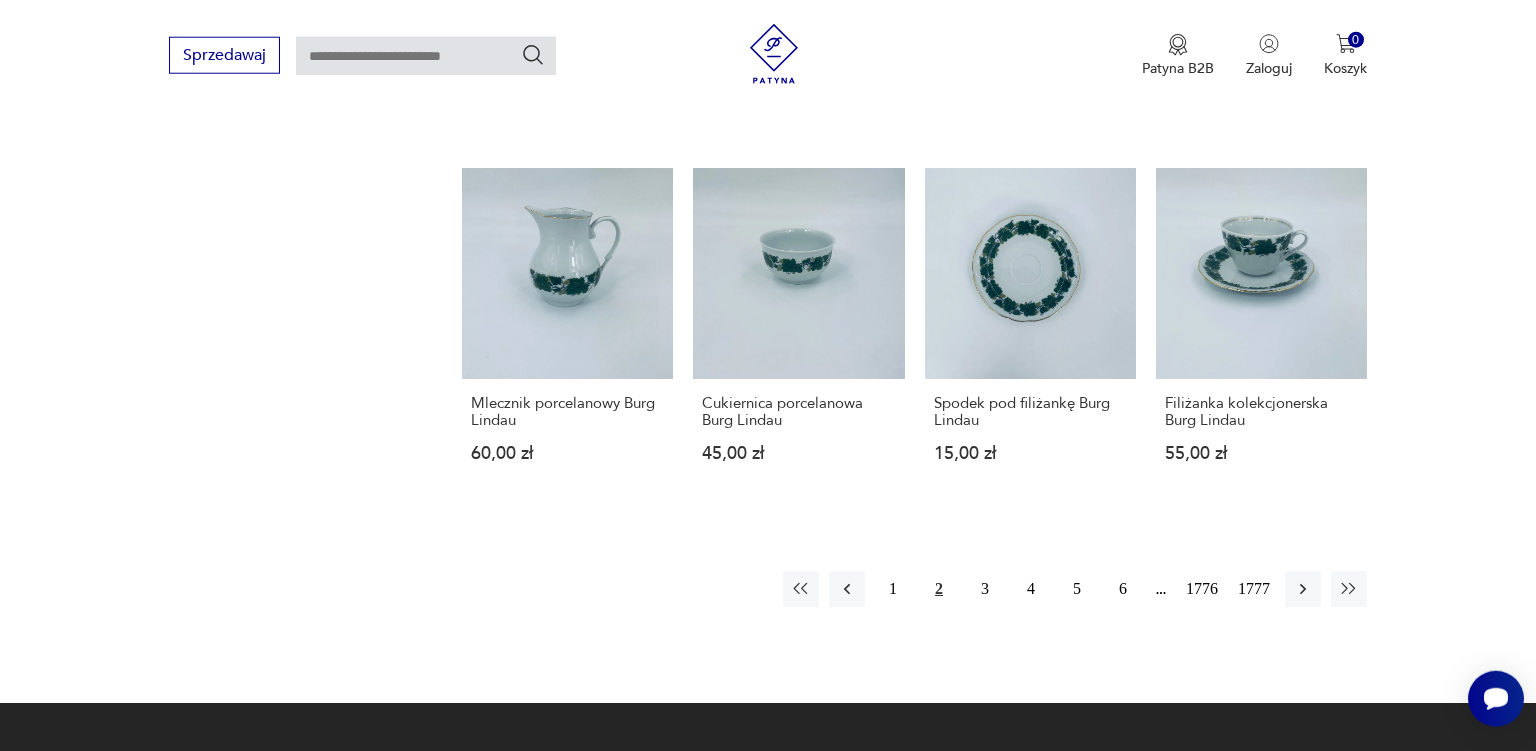 scroll, scrollTop: 1630, scrollLeft: 0, axis: vertical 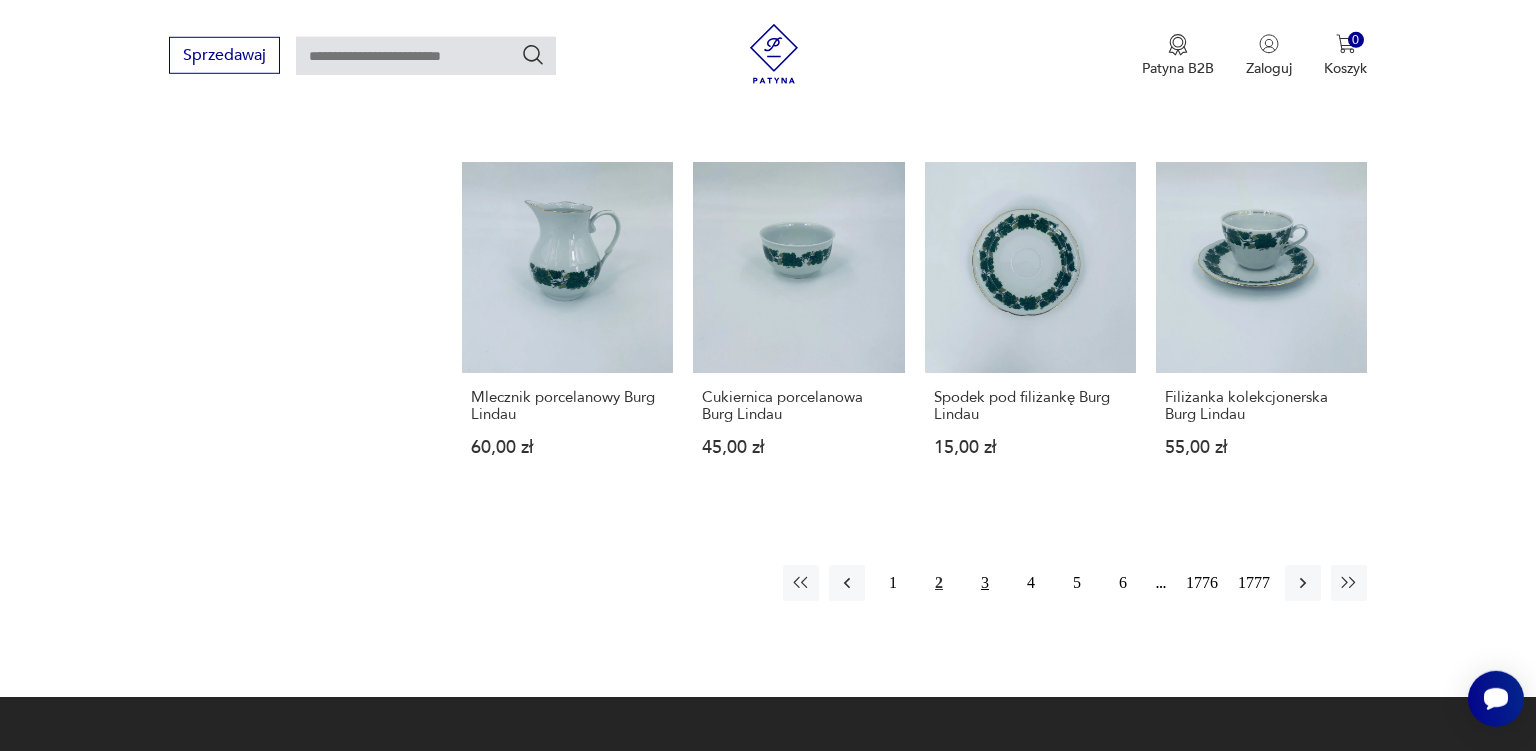 click on "3" at bounding box center (985, 583) 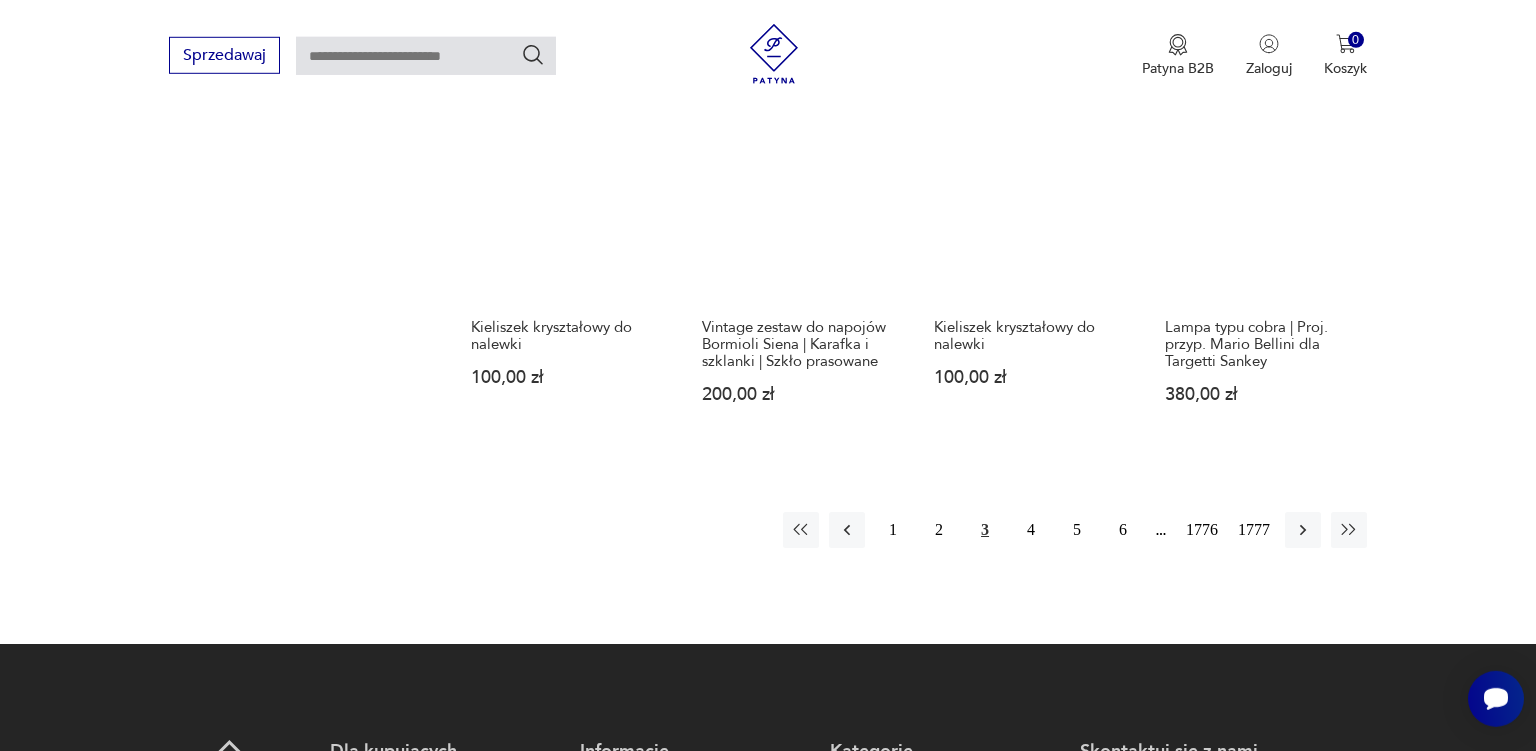 scroll, scrollTop: 1736, scrollLeft: 0, axis: vertical 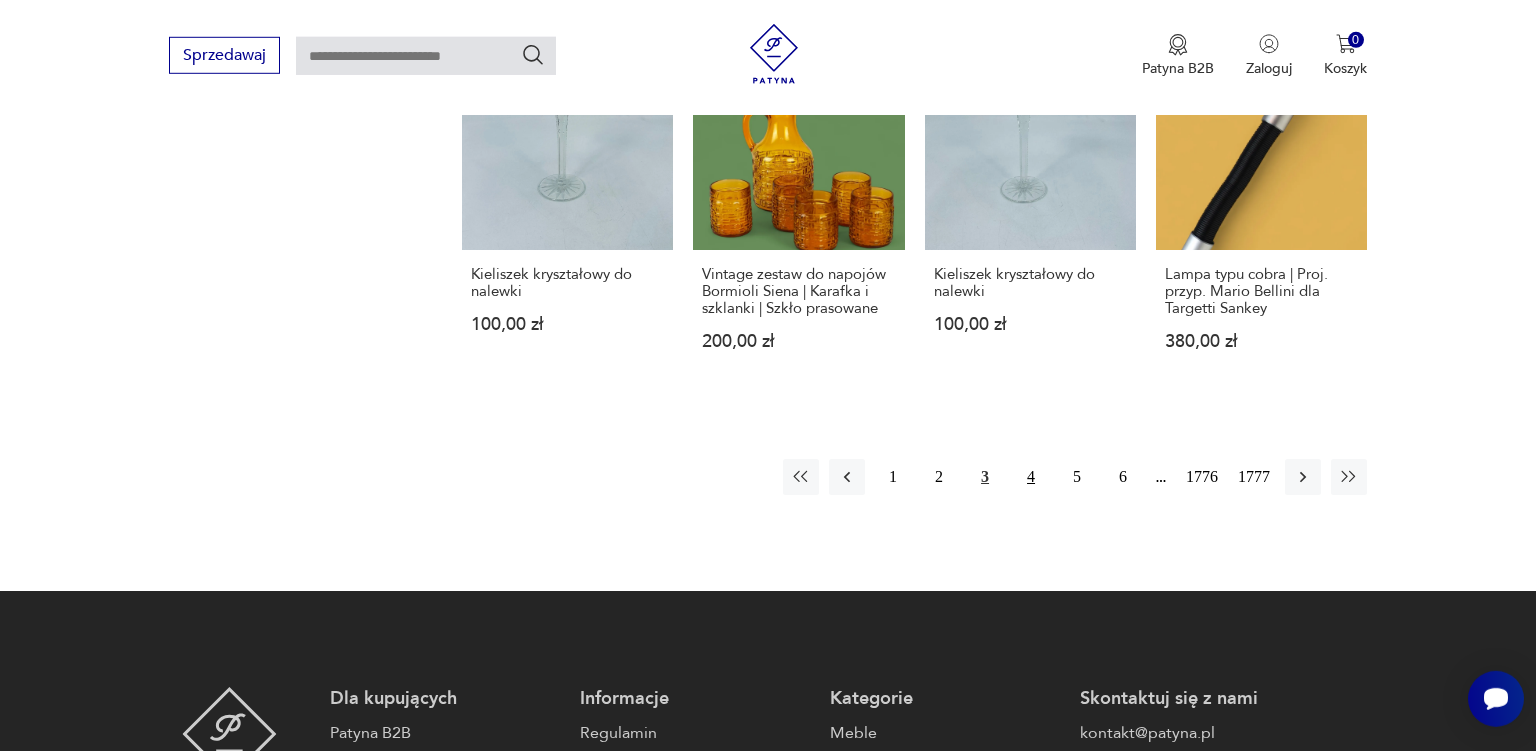 click on "4" at bounding box center [1031, 477] 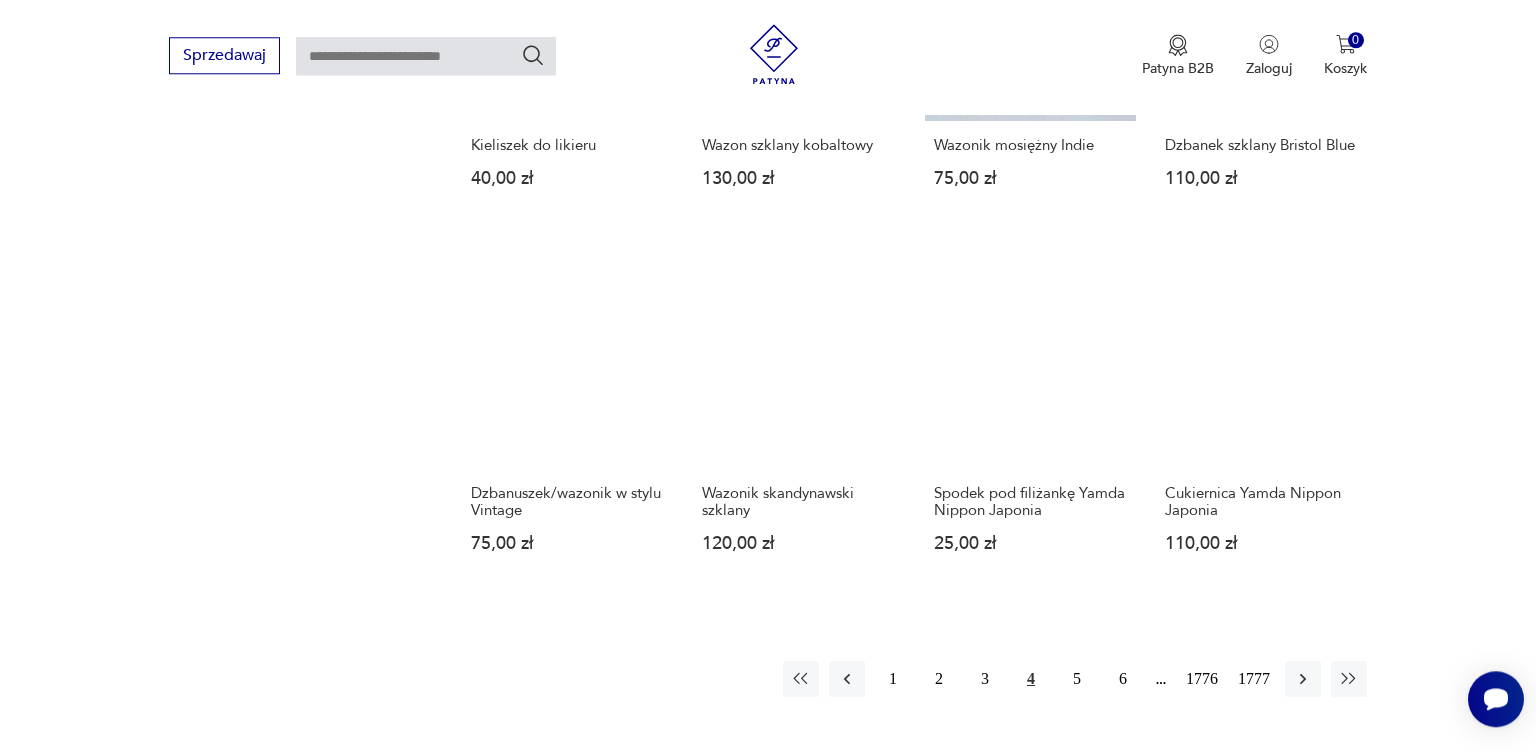 scroll, scrollTop: 1472, scrollLeft: 0, axis: vertical 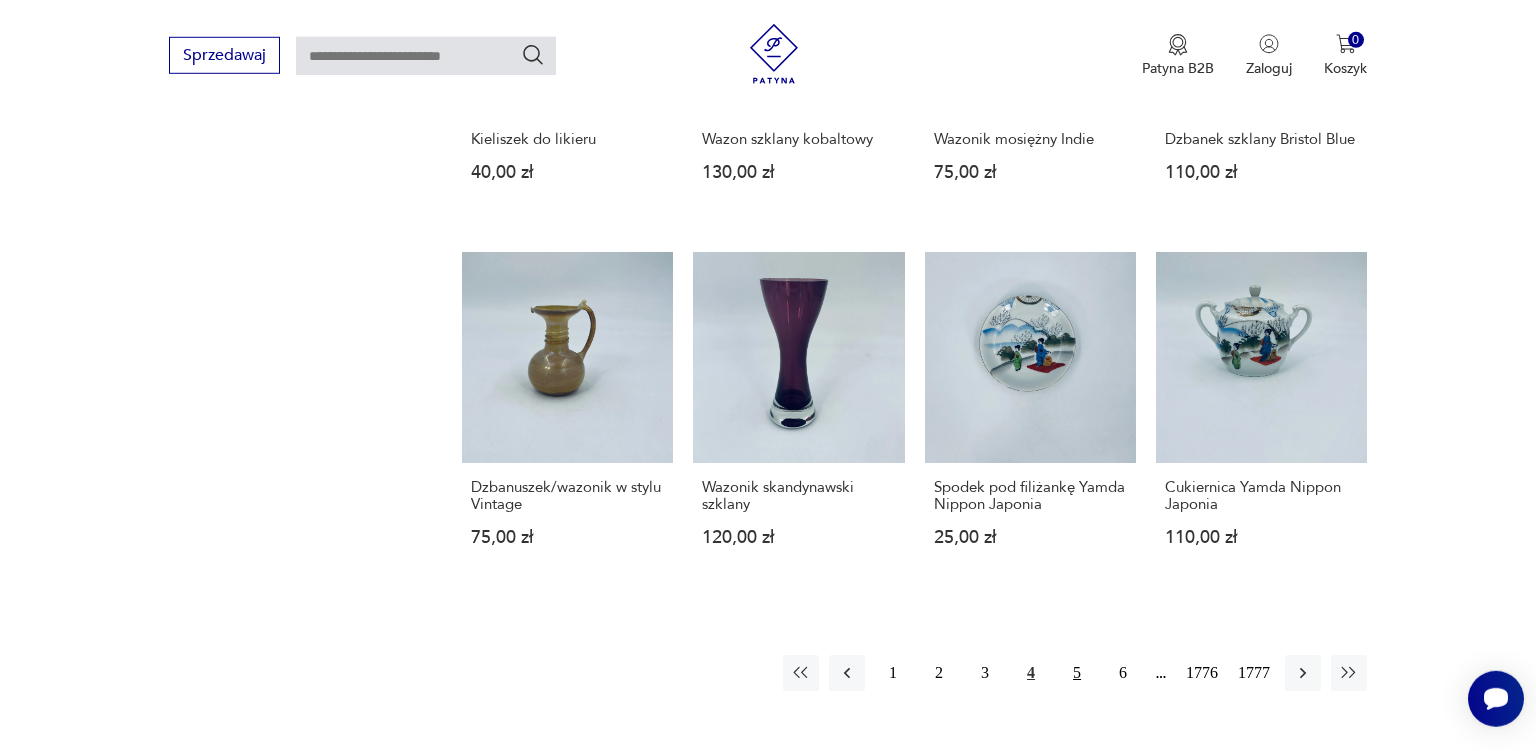 click on "5" at bounding box center [1077, 673] 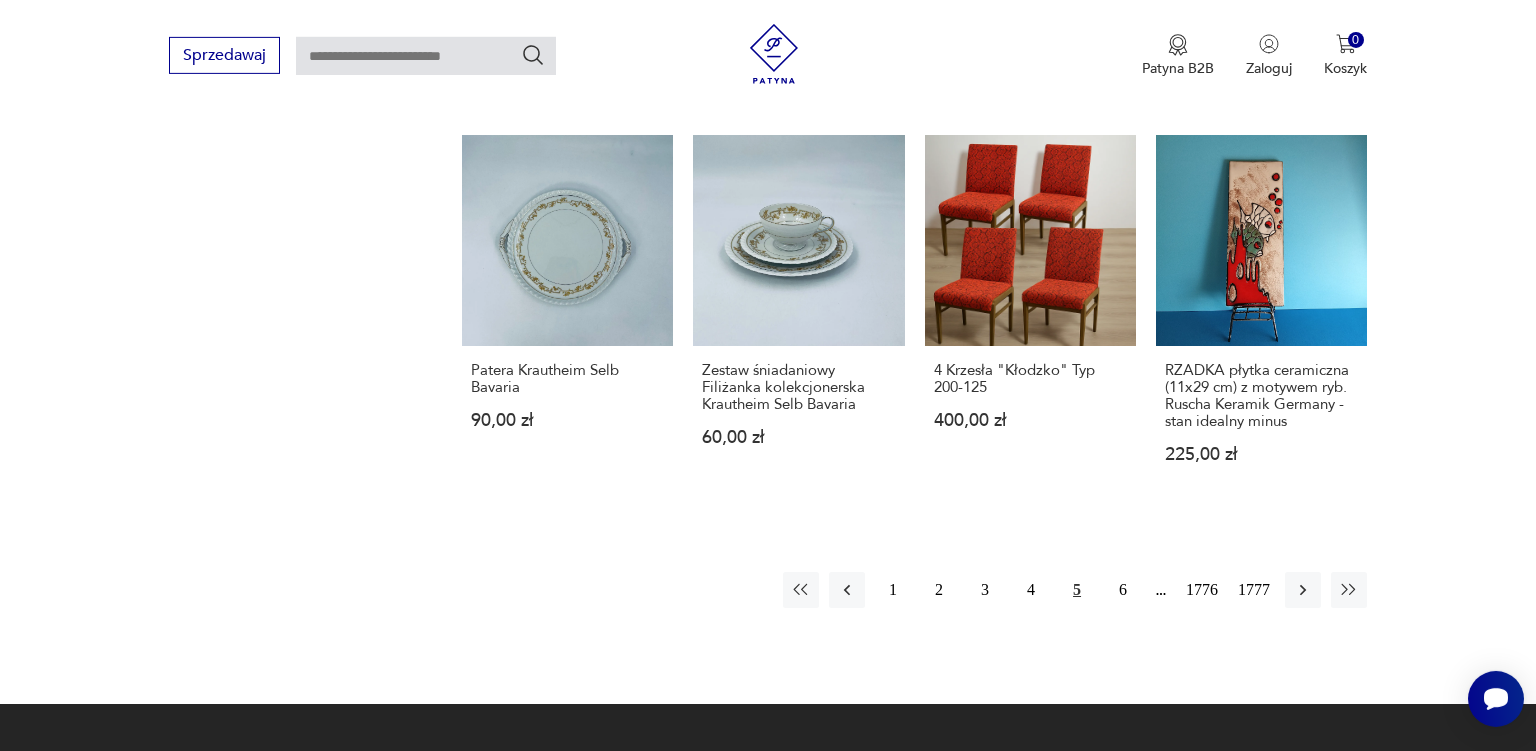 scroll, scrollTop: 1629, scrollLeft: 0, axis: vertical 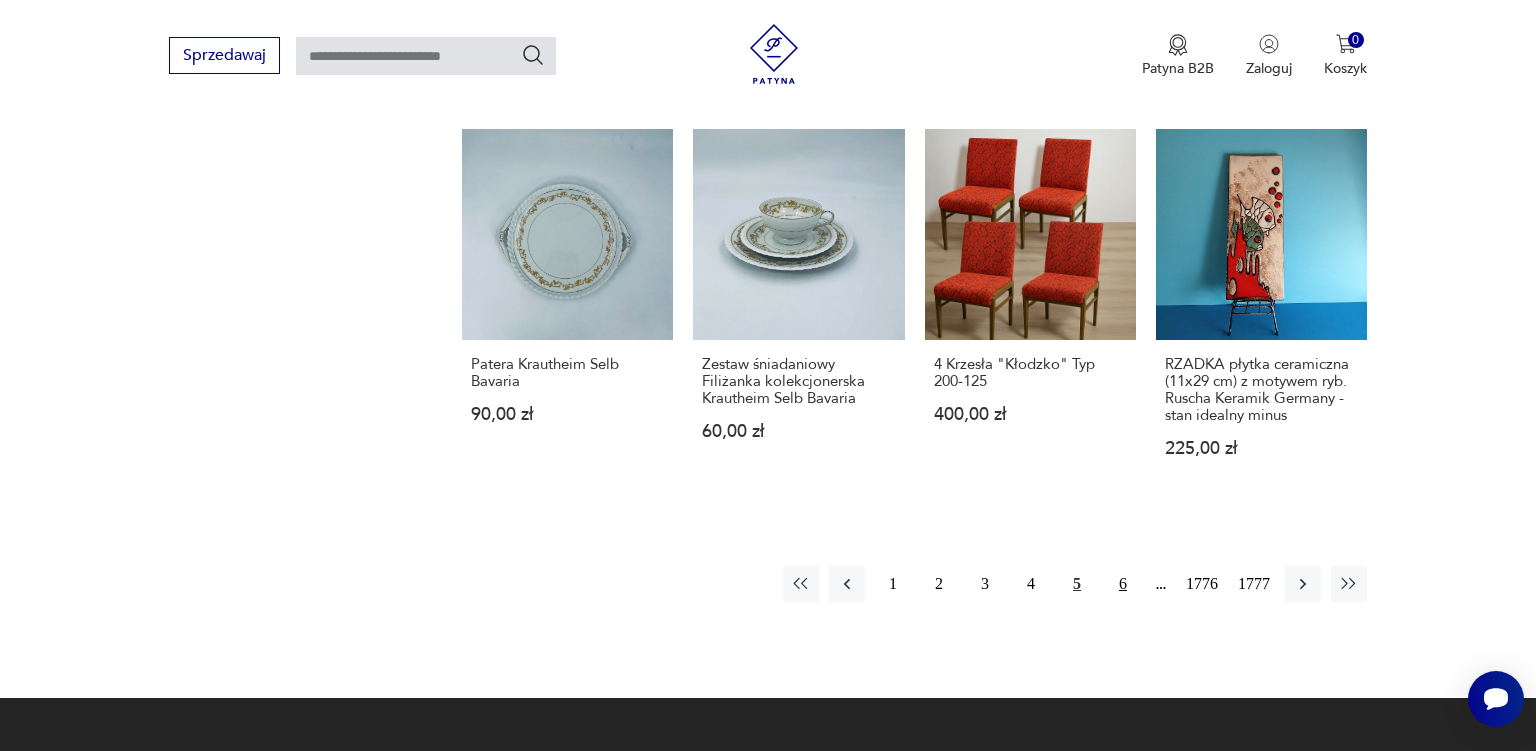 click on "6" at bounding box center [1123, 584] 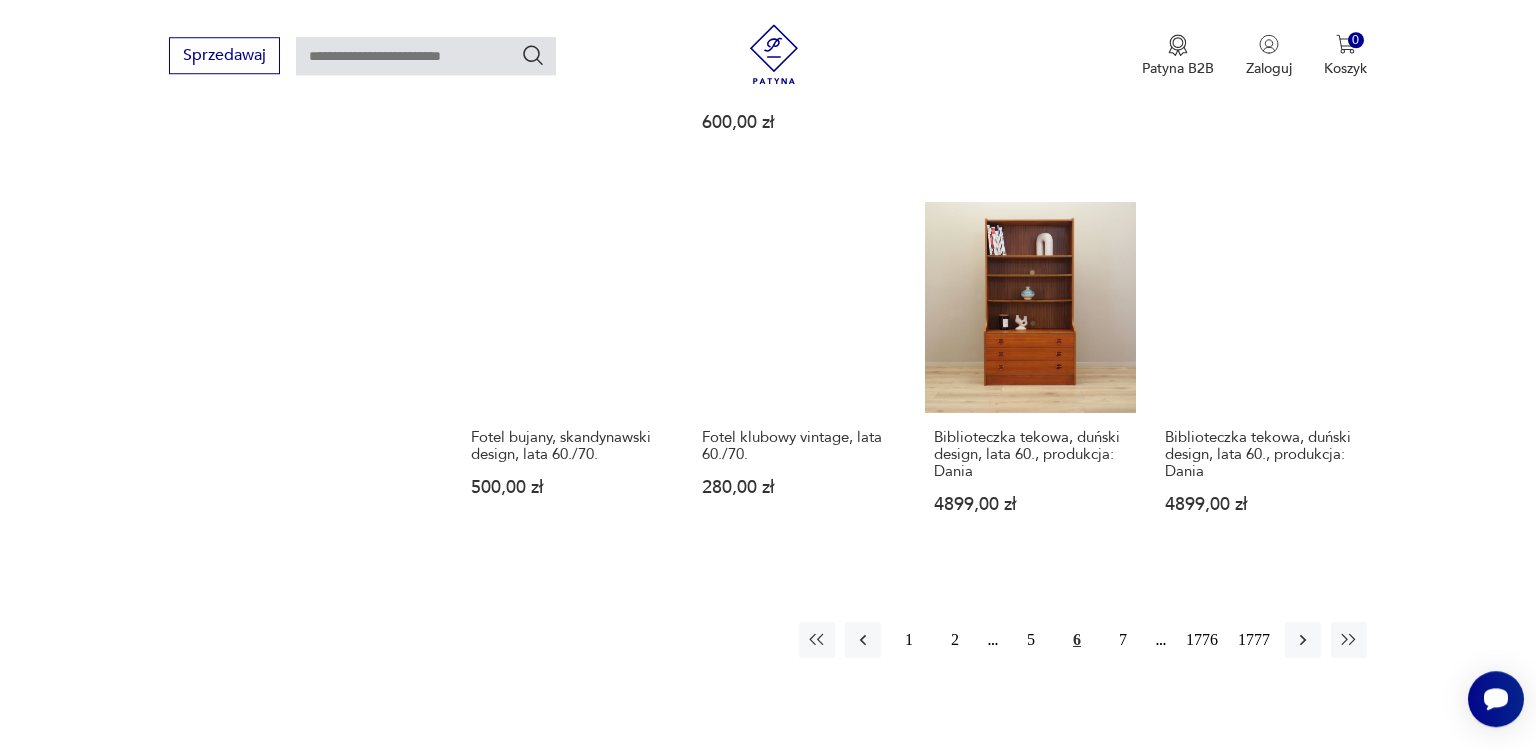 scroll, scrollTop: 1630, scrollLeft: 0, axis: vertical 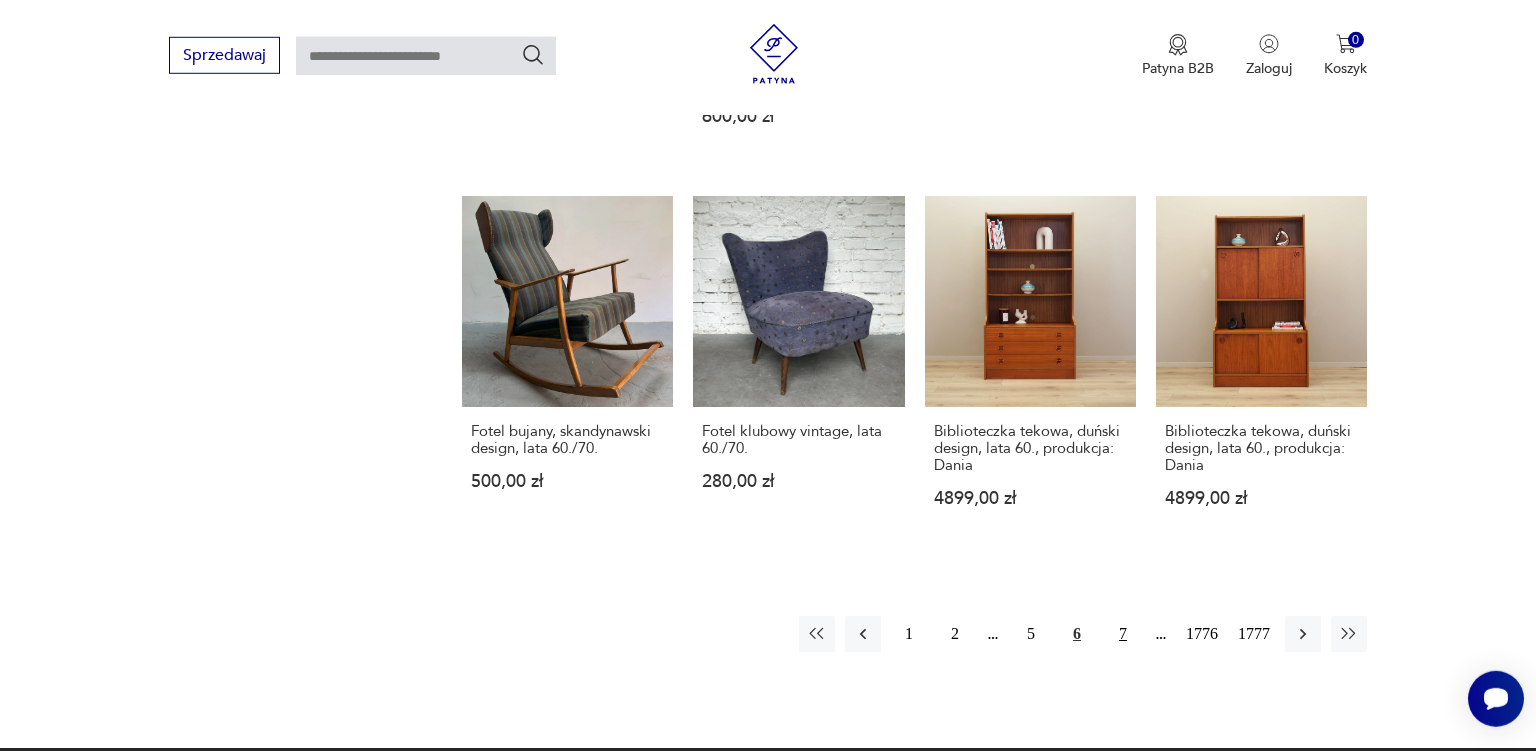 click on "7" at bounding box center (1123, 634) 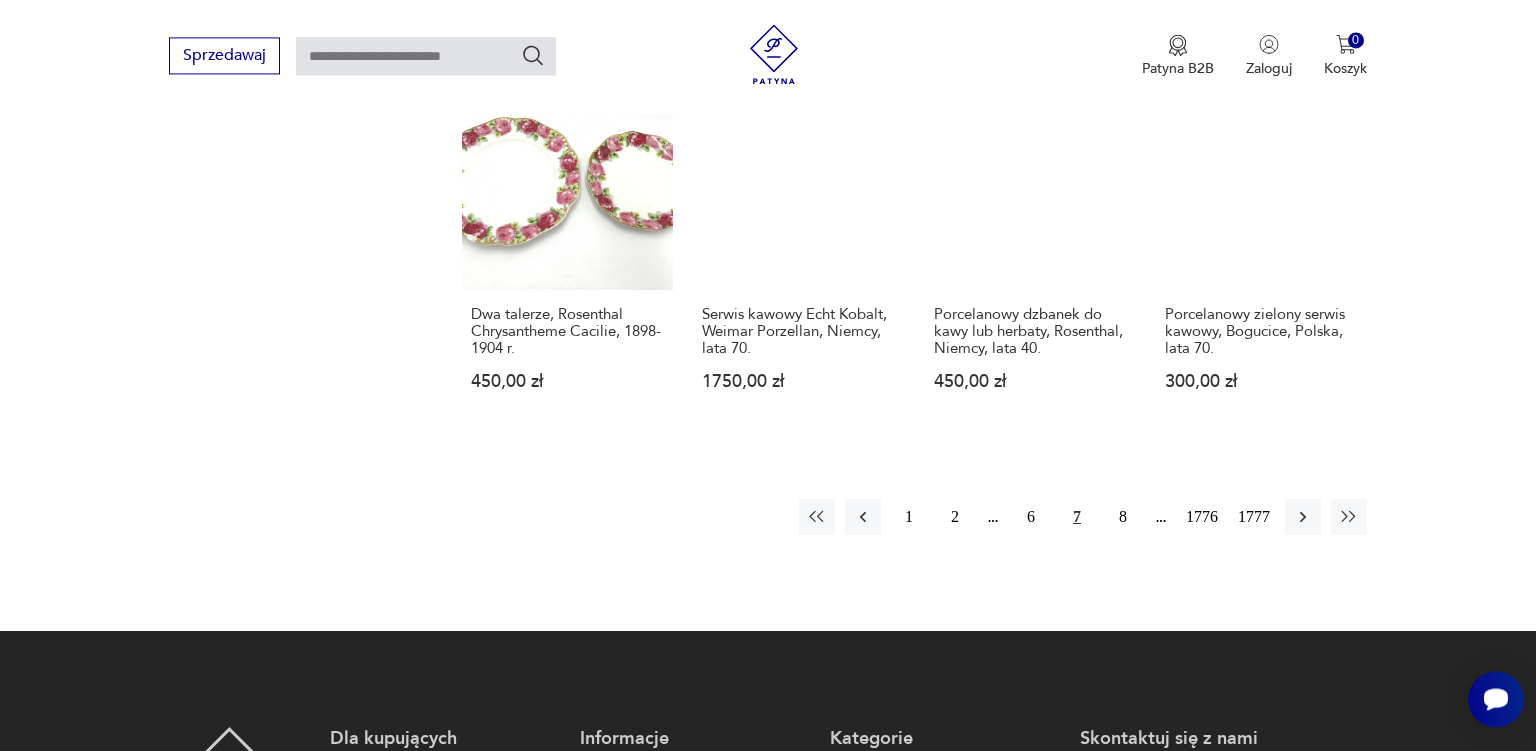scroll, scrollTop: 1736, scrollLeft: 0, axis: vertical 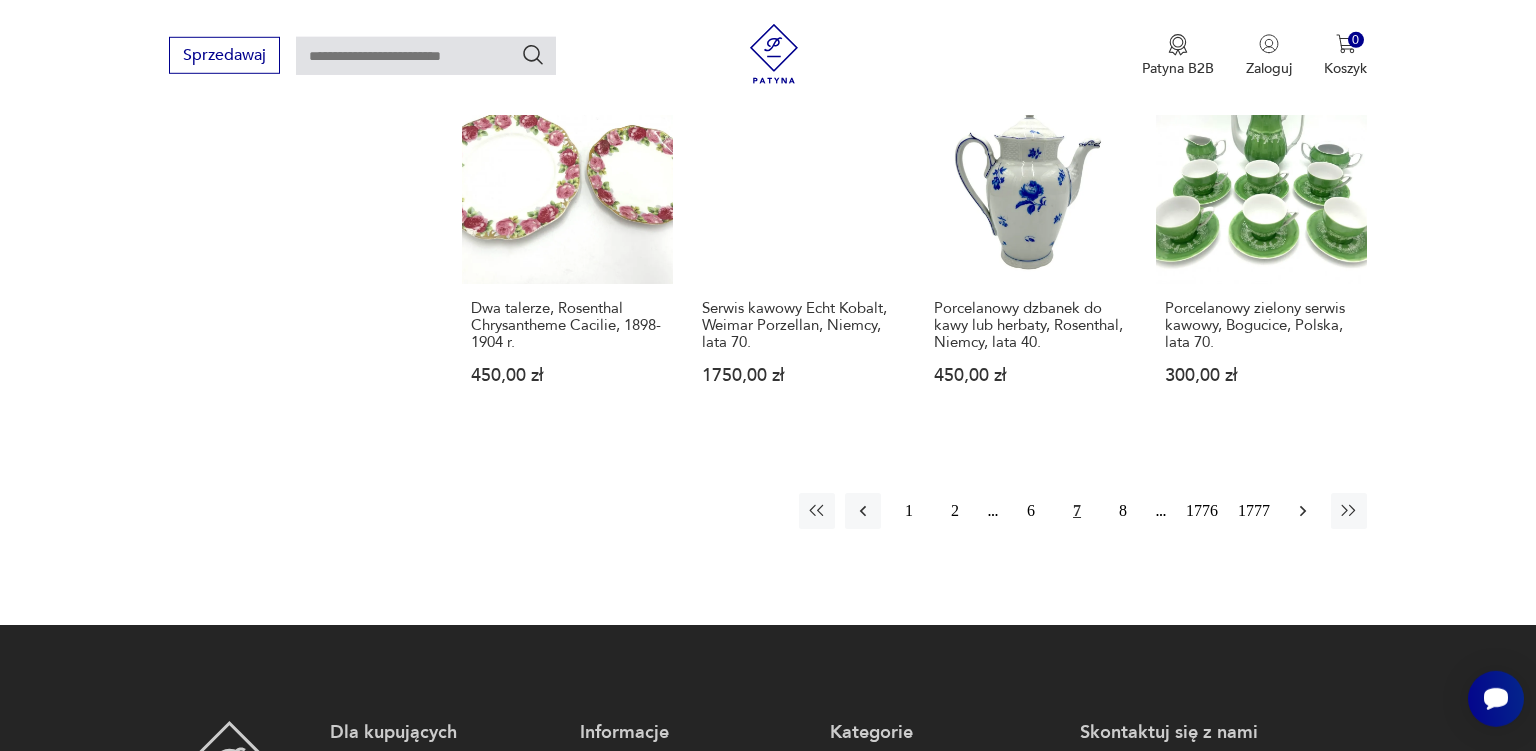 click 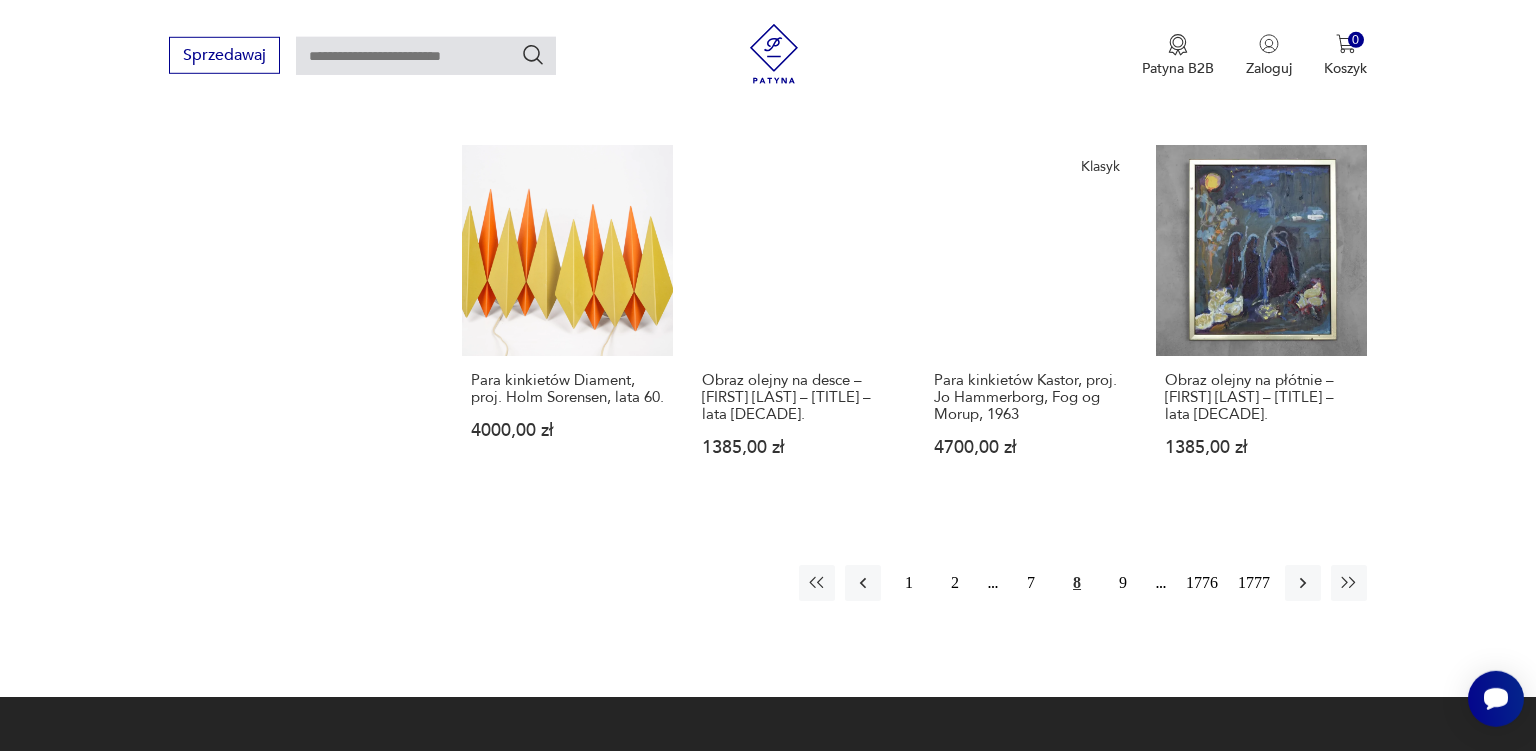 scroll, scrollTop: 1683, scrollLeft: 0, axis: vertical 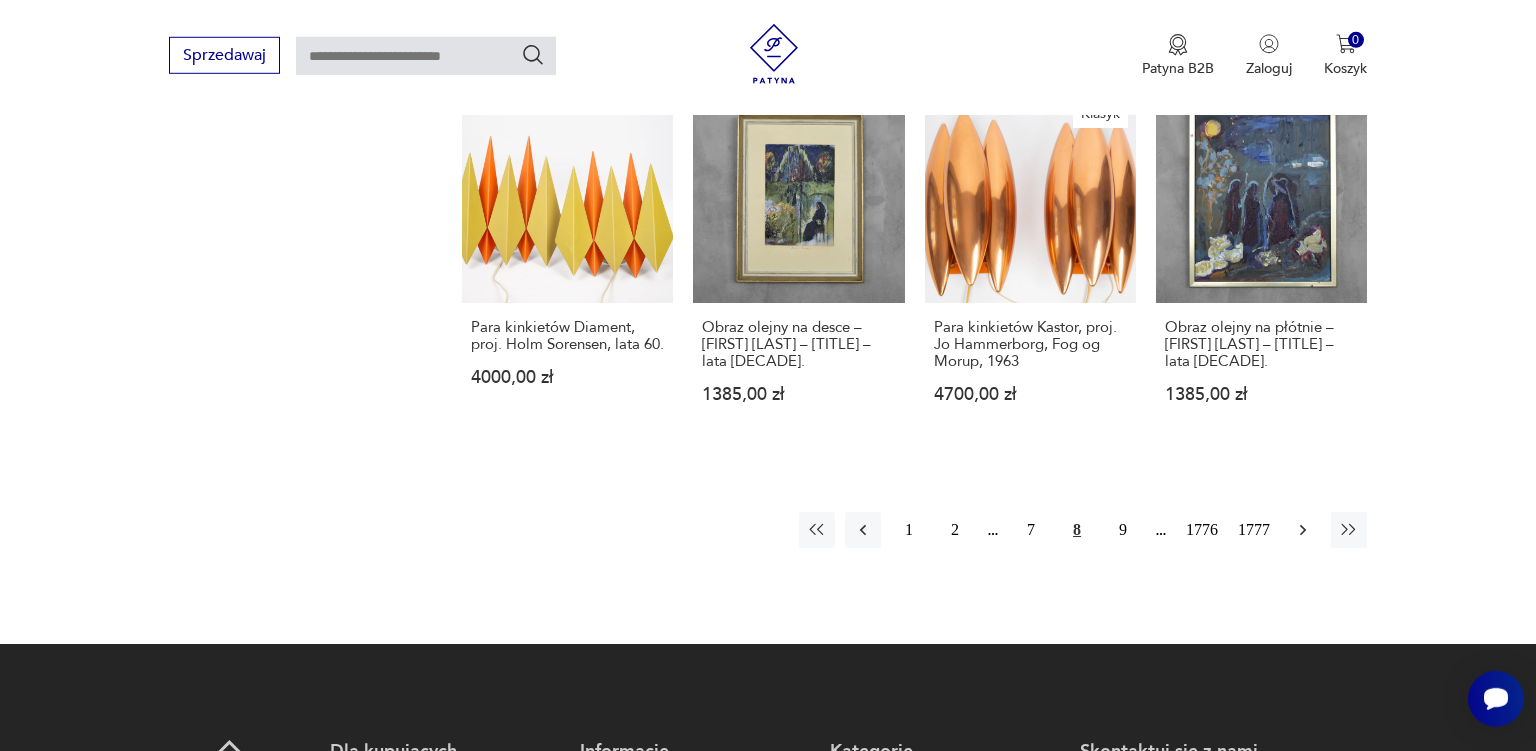 click 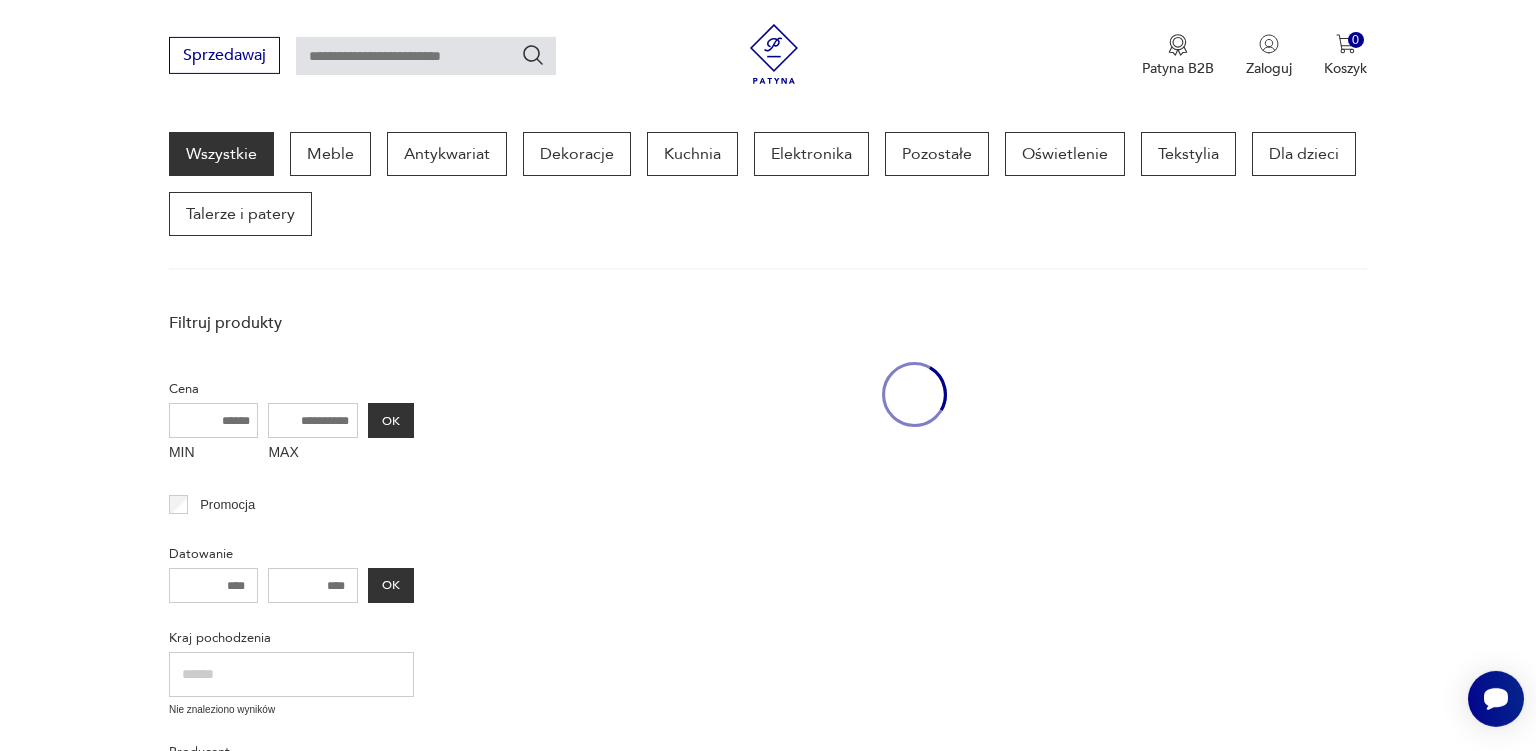 scroll, scrollTop: 257, scrollLeft: 0, axis: vertical 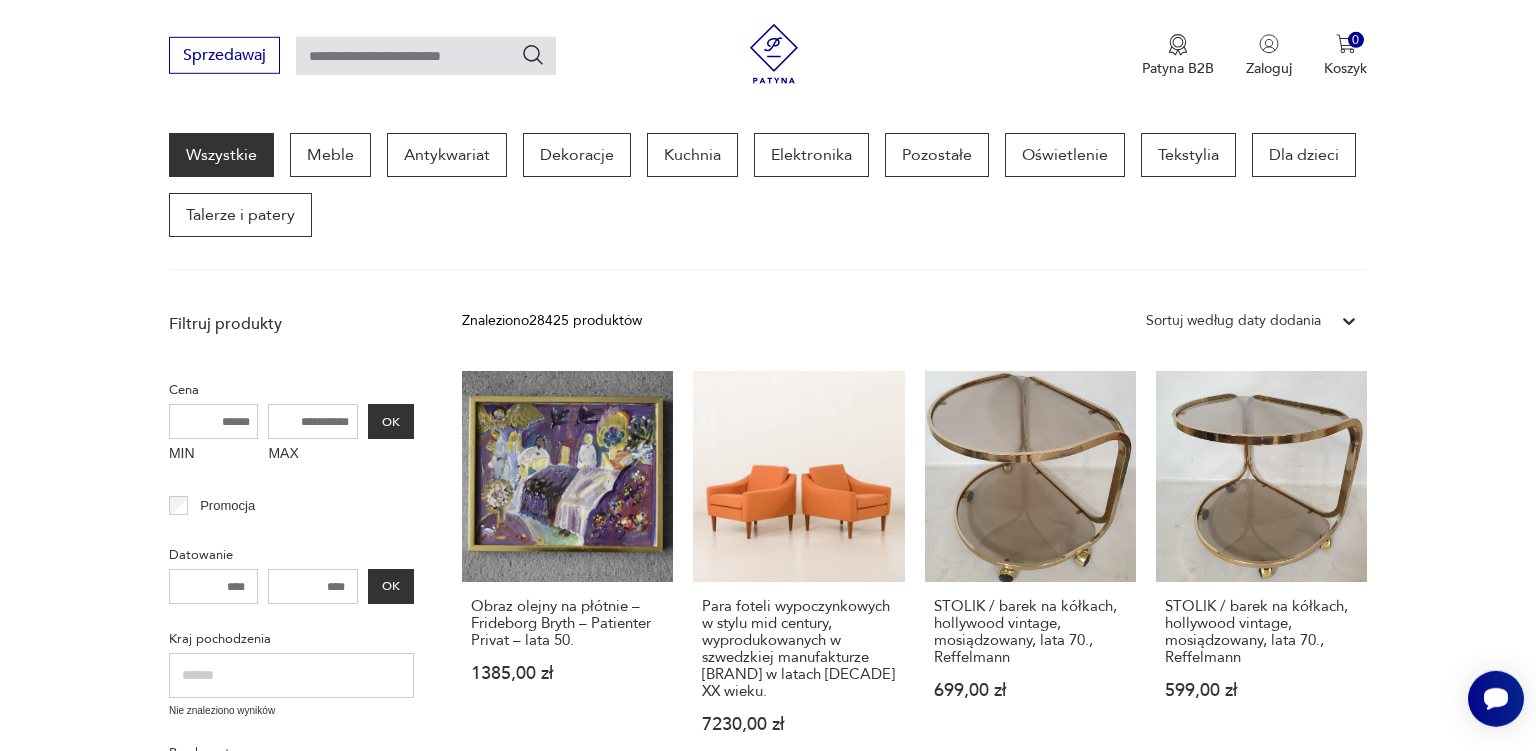 click on "STOLIK / barek na kółkach, hollywood vintage, mosiądzowany, lata 70., Reffelmann 599,00 zł" at bounding box center [1261, 571] 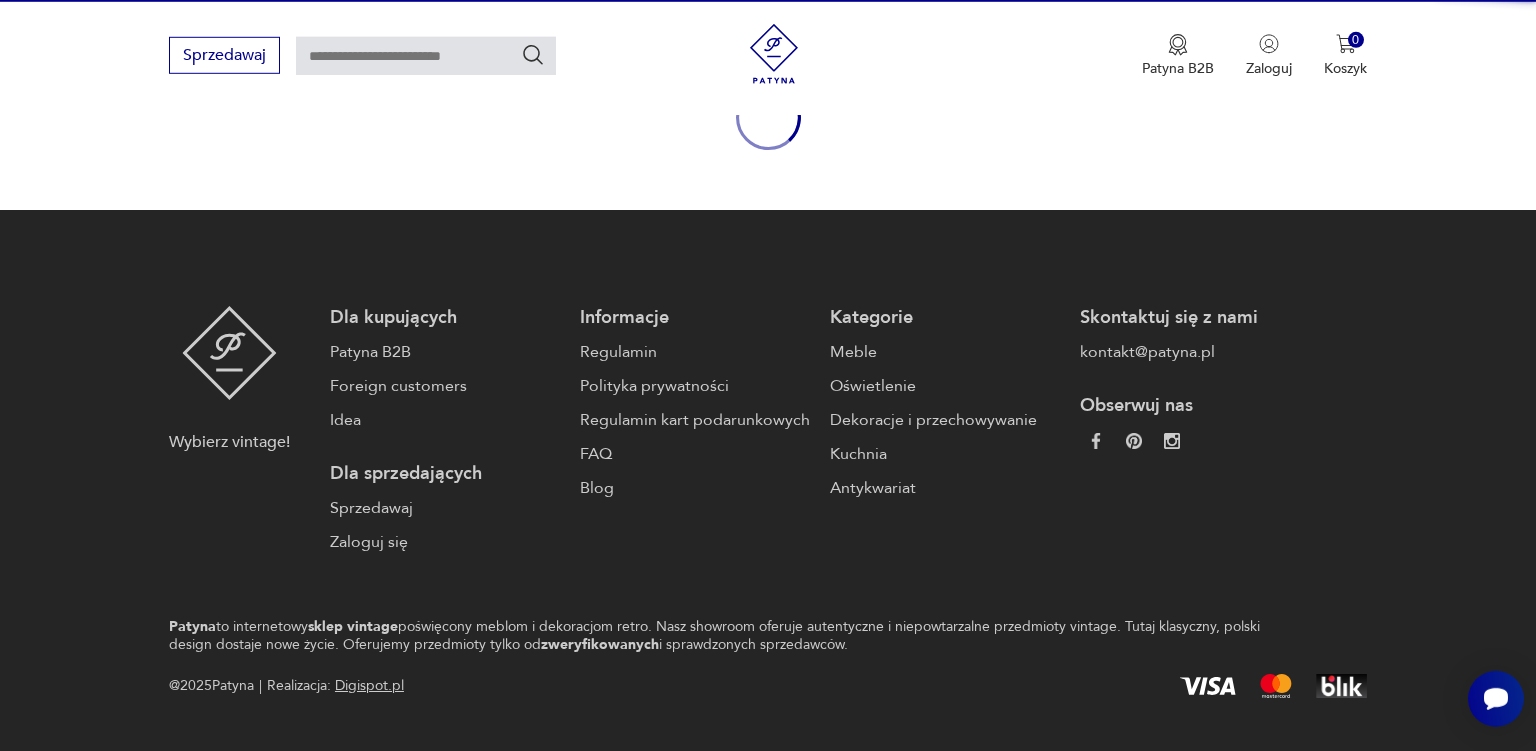 scroll, scrollTop: 45, scrollLeft: 0, axis: vertical 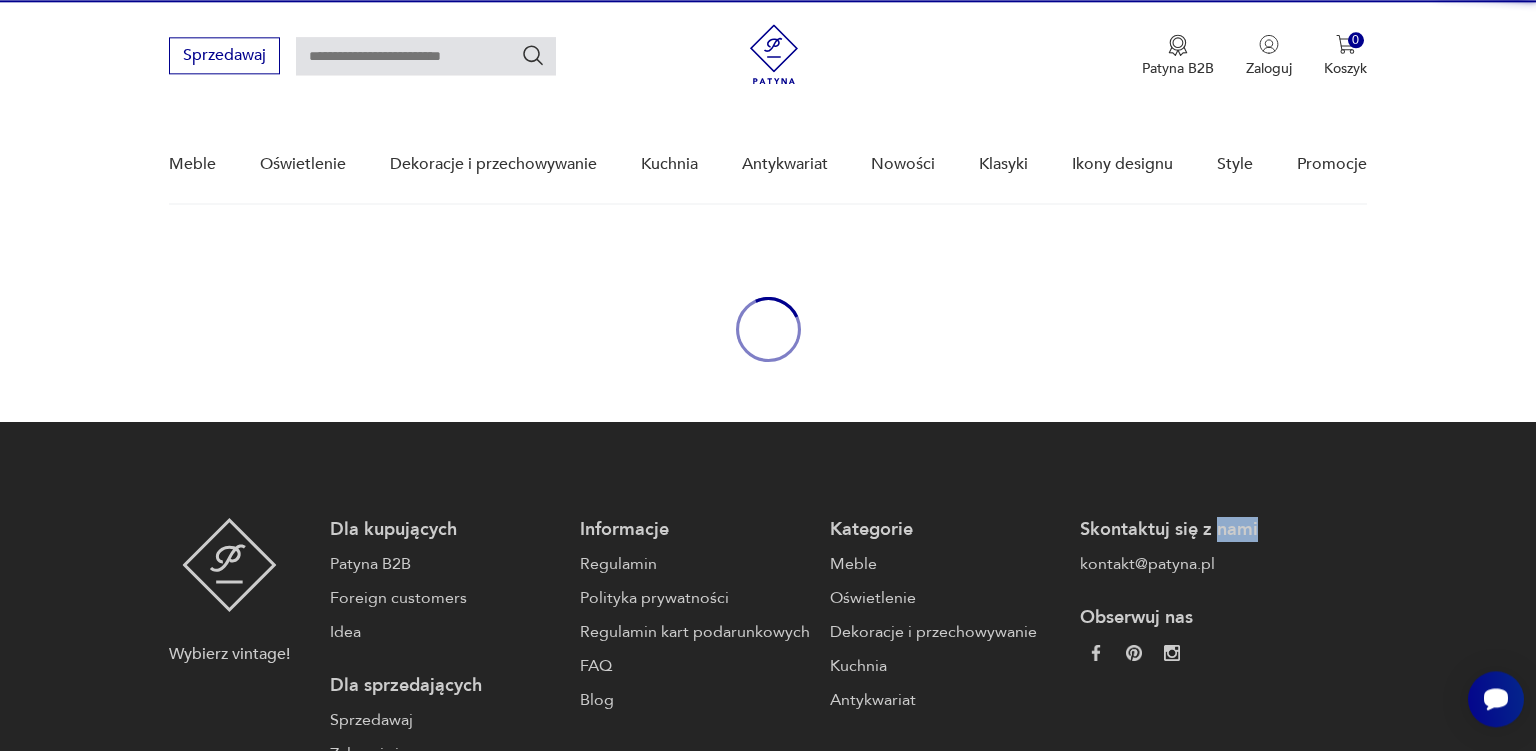 click on "Wybierz vintage! Dla kupujących Patyna B2B Foreign customers Idea Dla sprzedających Sprzedawaj Zaloguj się Informacje Regulamin Polityka prywatności Regulamin kart podarunkowych FAQ Blog Kategorie Meble Oświetlenie Dekoracje i przechowywanie Kuchnia Antykwariat Skontaktuj się z nami kontakt@example.com Obserwuj nas" at bounding box center [768, 642] 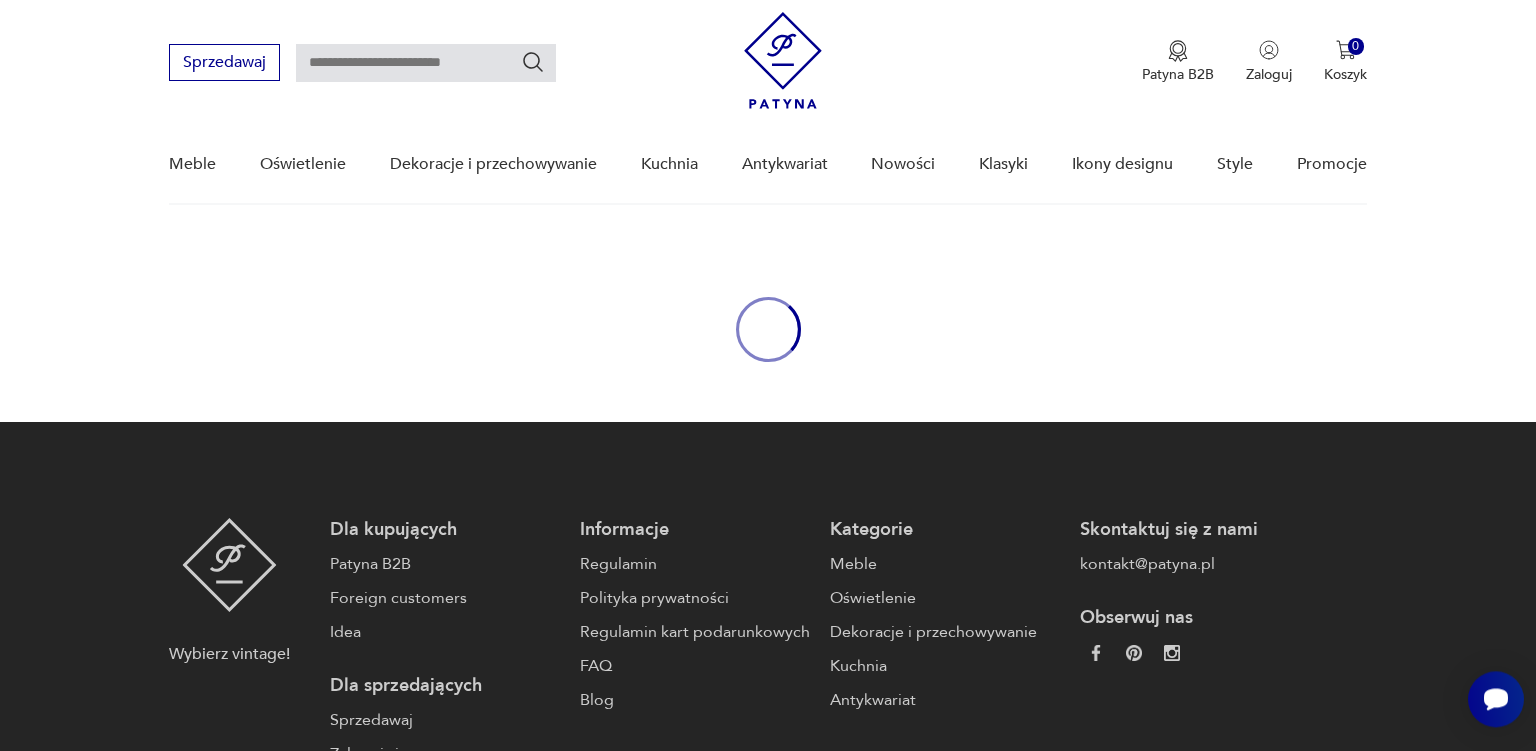 click on "Wybierz vintage! Dla kupujących Patyna B2B Foreign customers Idea Dla sprzedających Sprzedawaj Zaloguj się Informacje Regulamin Polityka prywatności Regulamin kart podarunkowych FAQ Blog Kategorie Meble Oświetlenie Dekoracje i przechowywanie Kuchnia Antykwariat Skontaktuj się z nami kontakt@example.com Obserwuj nas" at bounding box center [768, 642] 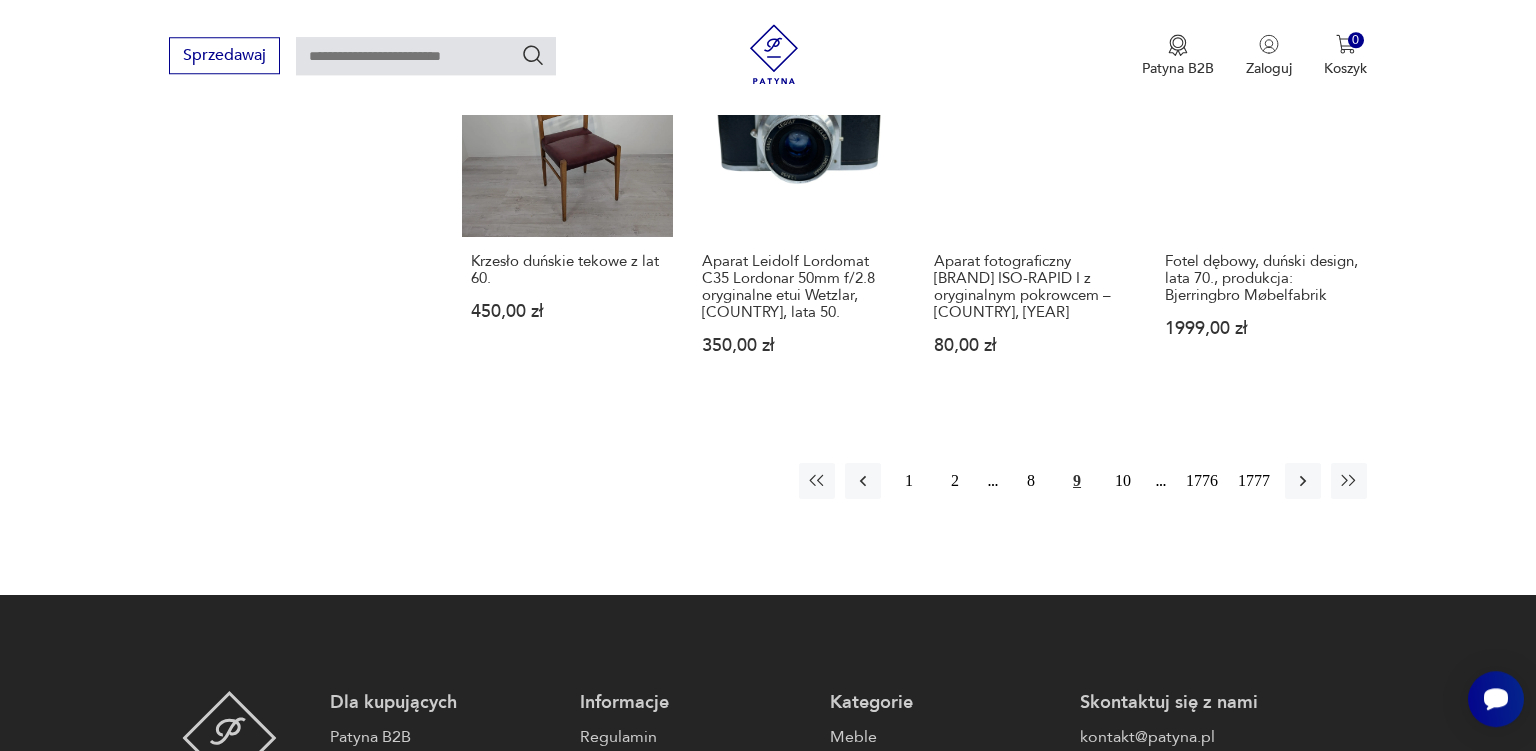 scroll, scrollTop: 1789, scrollLeft: 0, axis: vertical 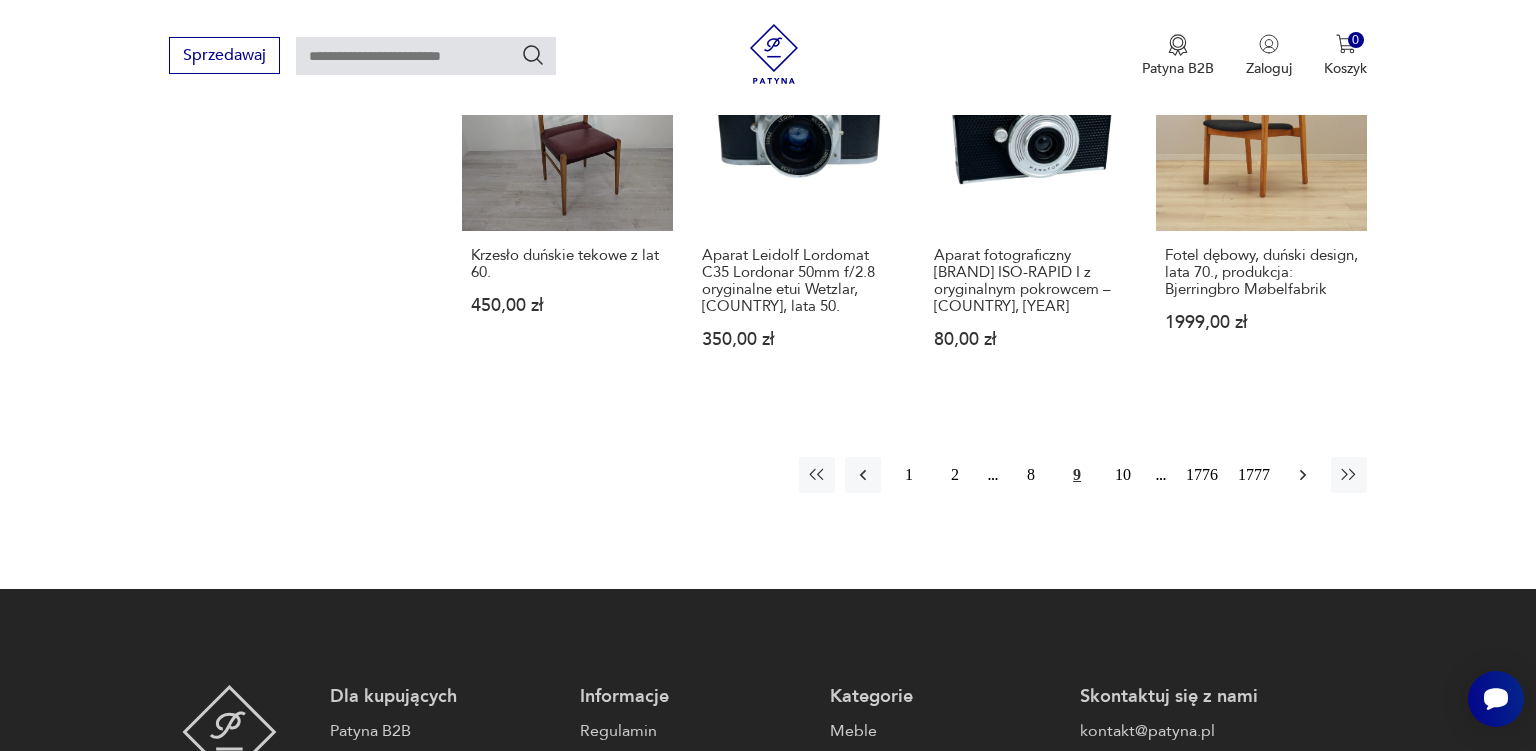 click 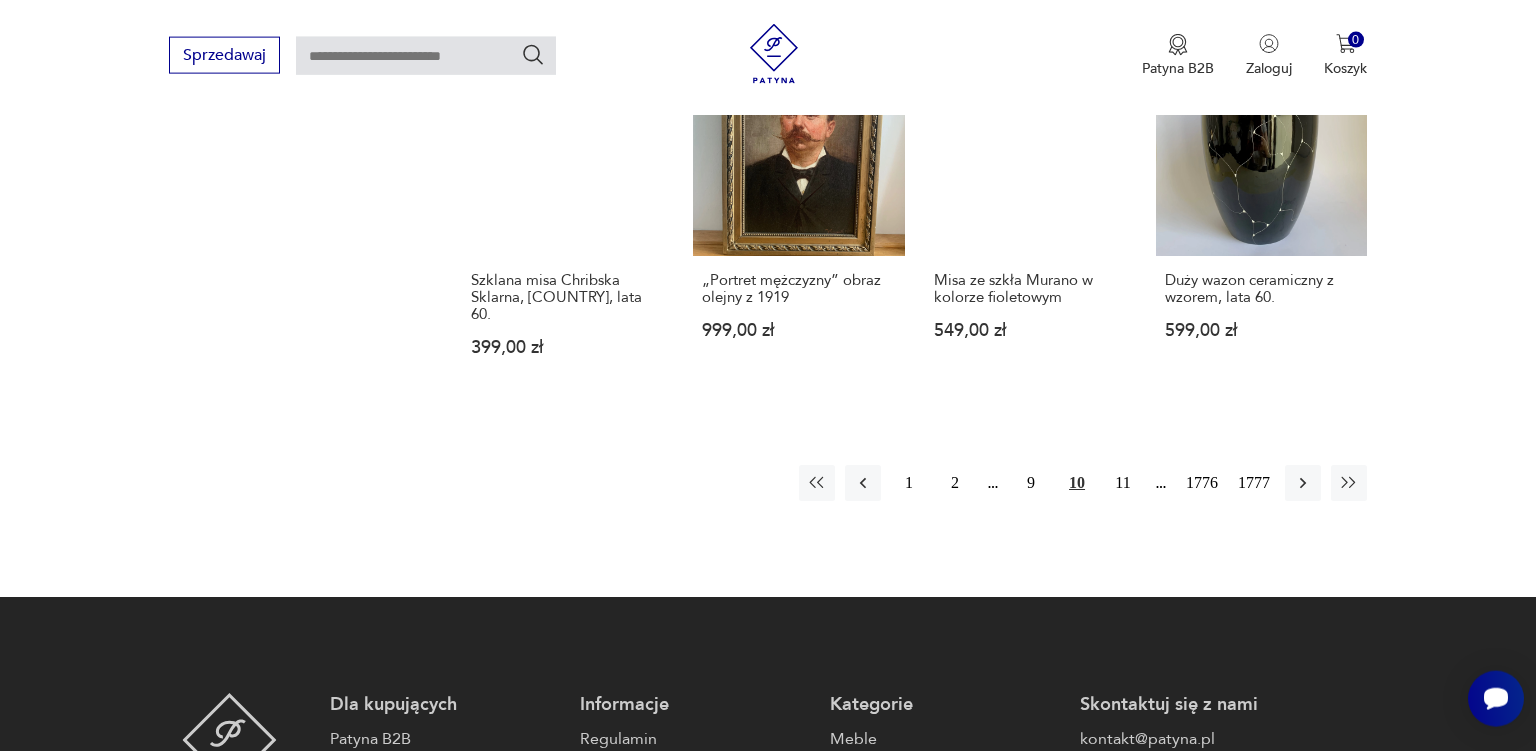 scroll, scrollTop: 1736, scrollLeft: 0, axis: vertical 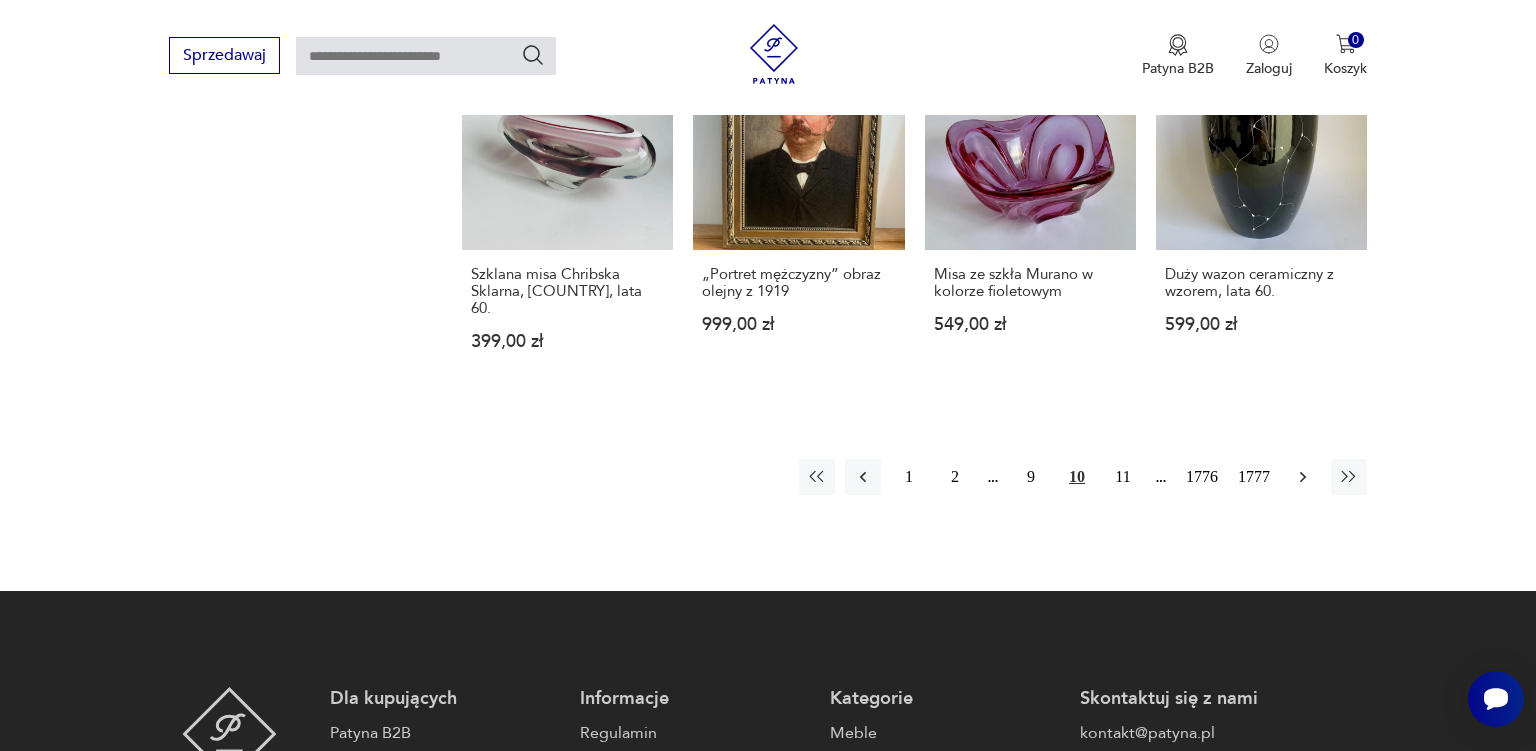 click 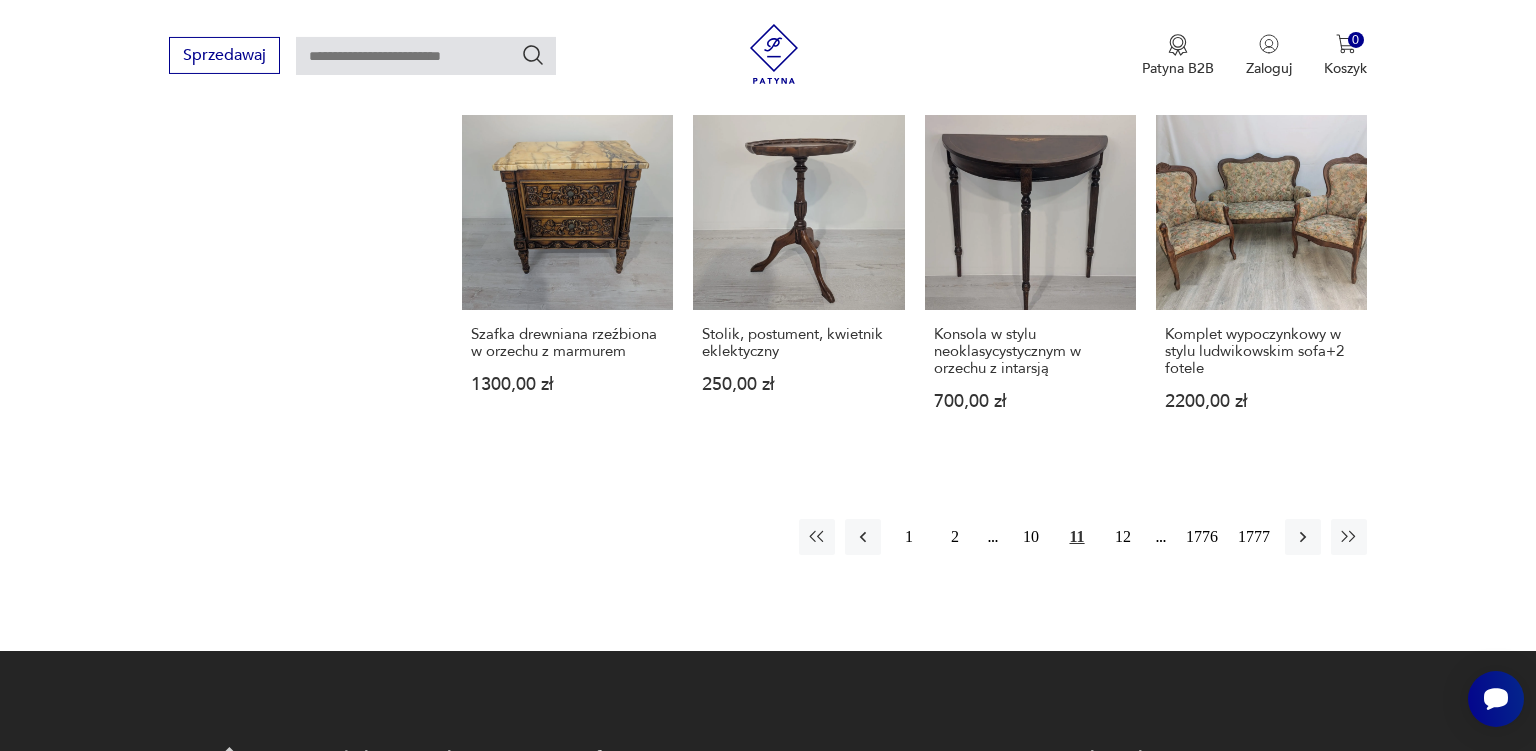 scroll, scrollTop: 1630, scrollLeft: 0, axis: vertical 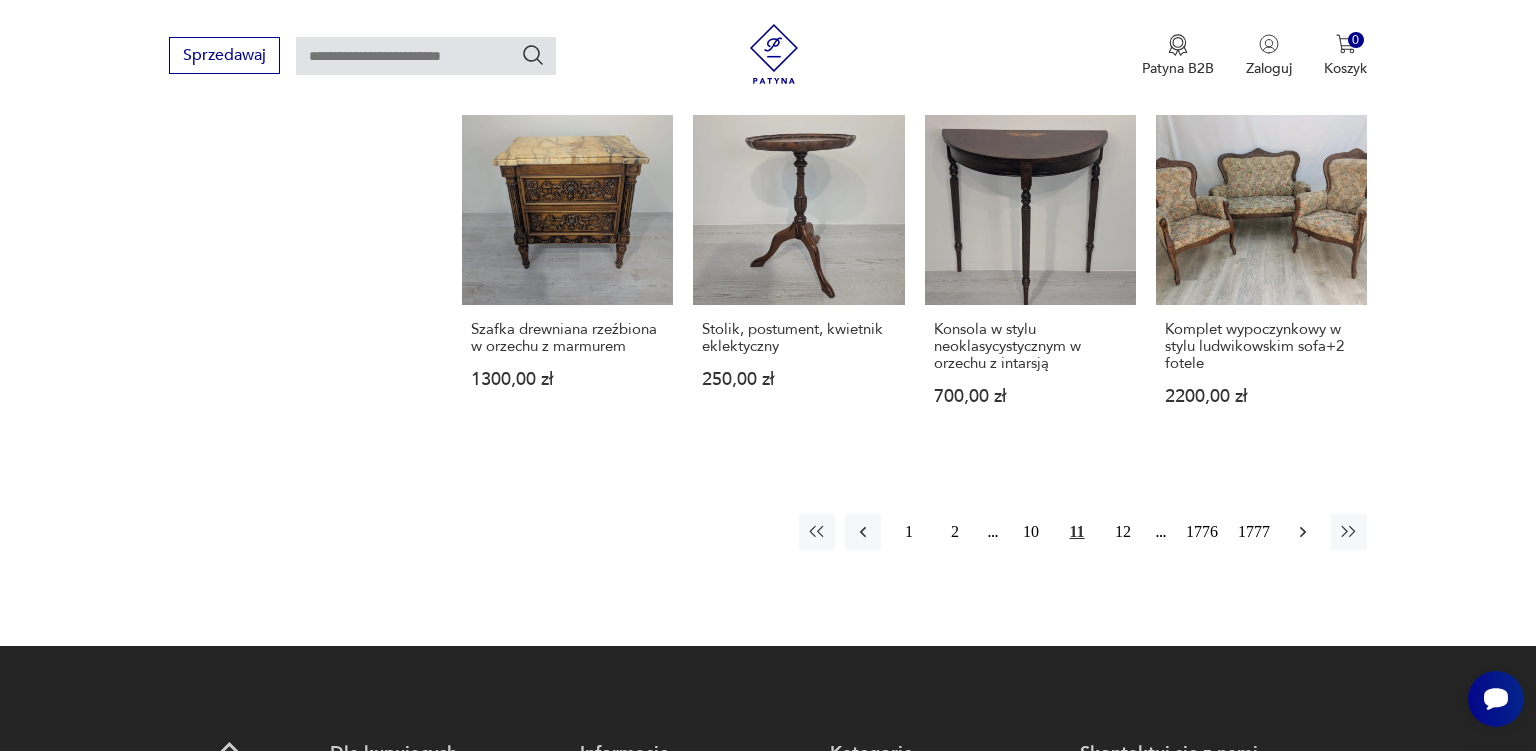 click 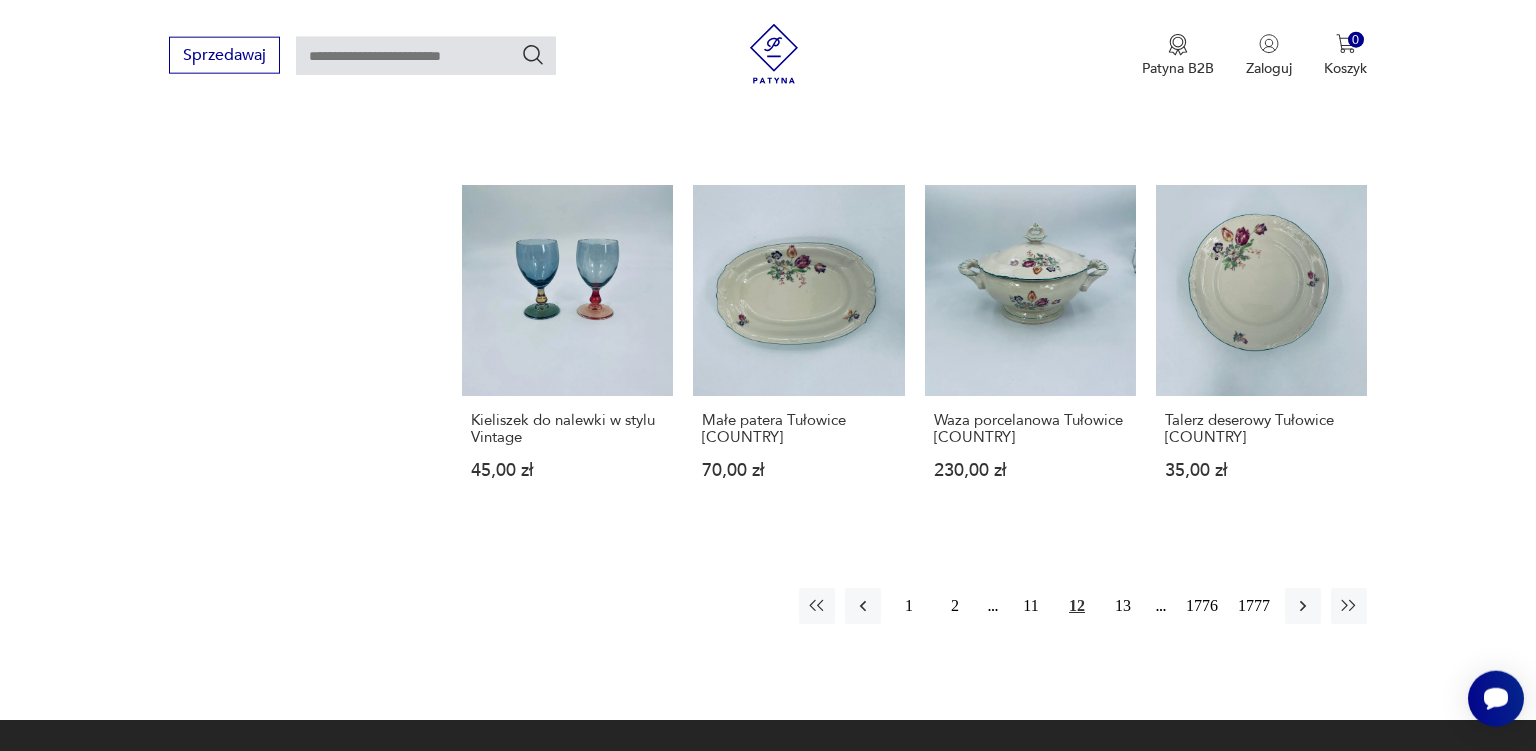 scroll, scrollTop: 1630, scrollLeft: 0, axis: vertical 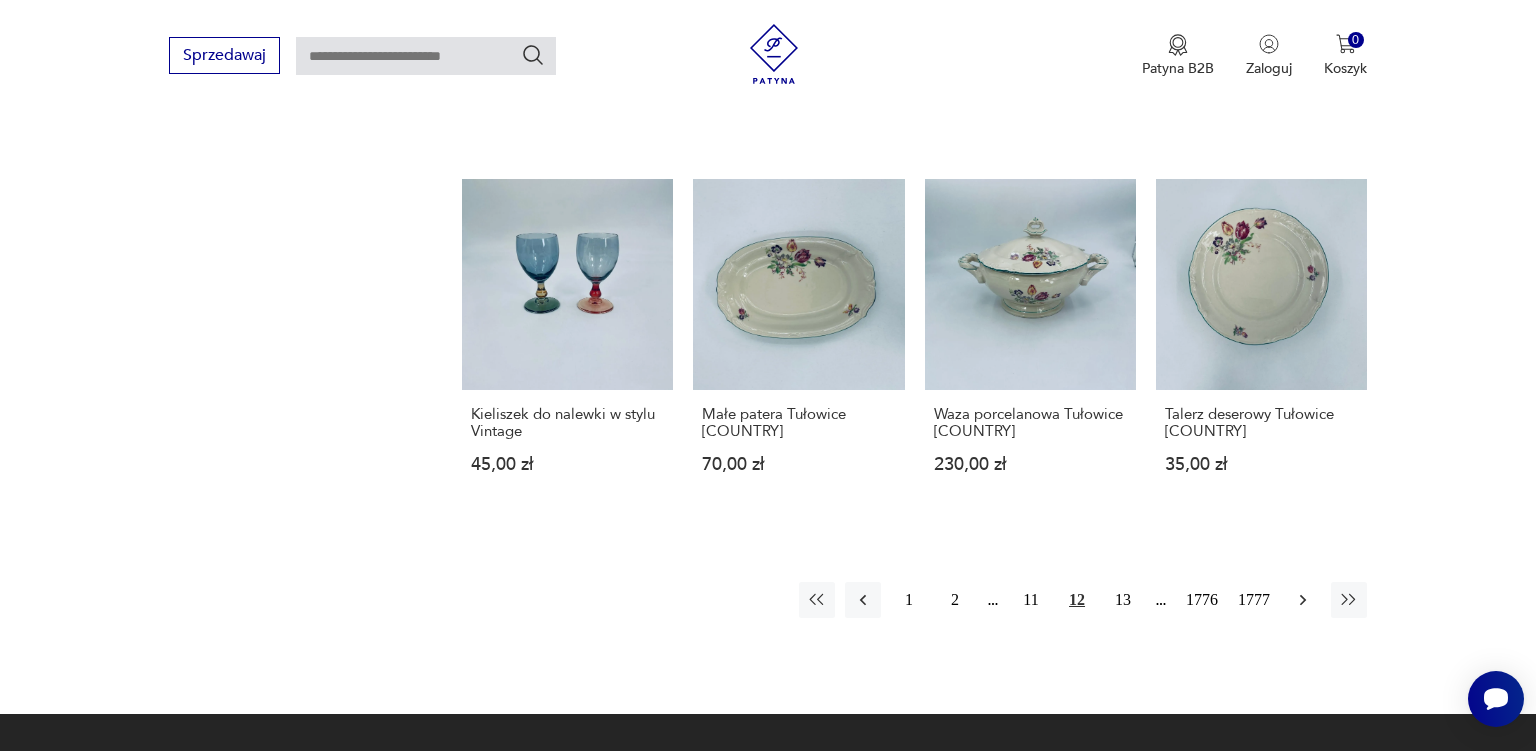 click 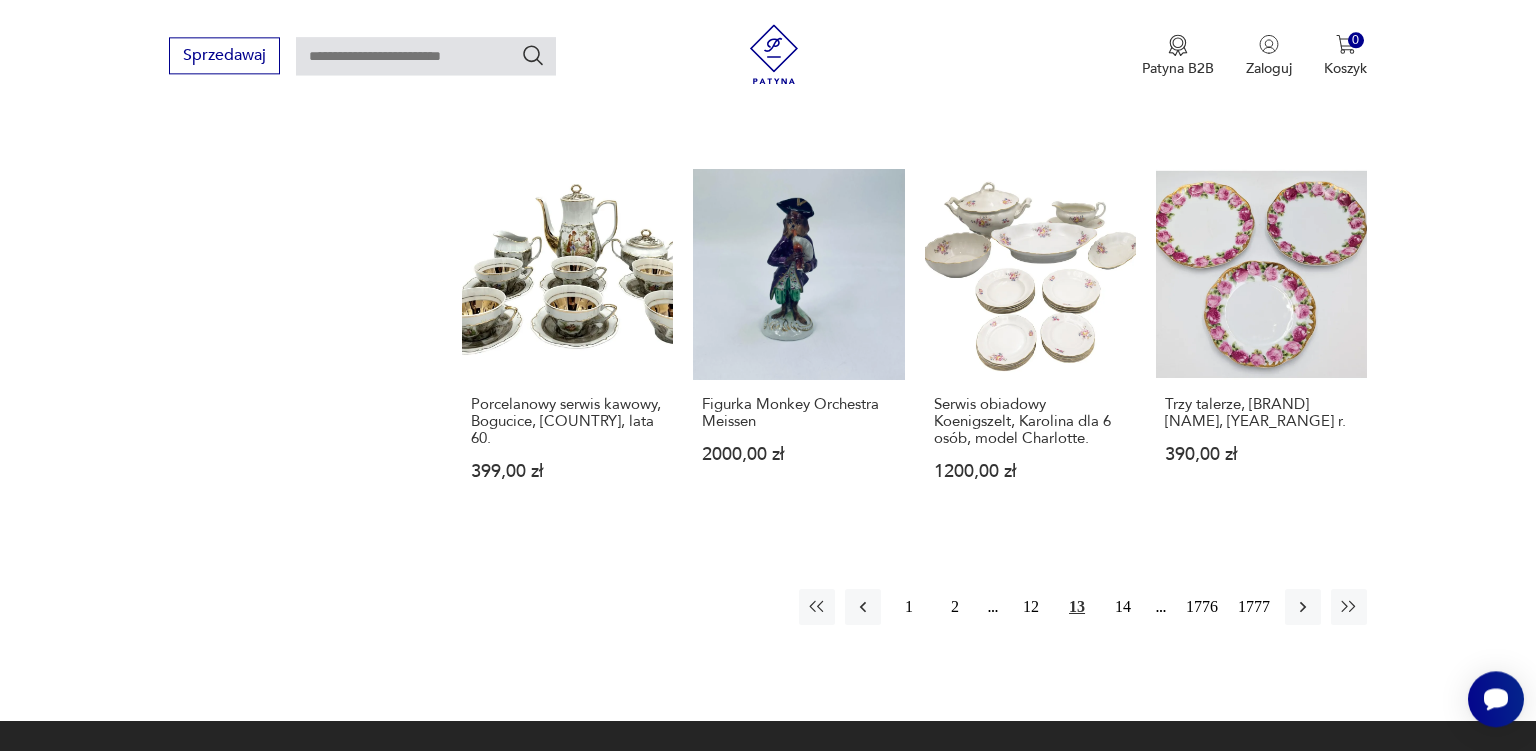 scroll, scrollTop: 1578, scrollLeft: 0, axis: vertical 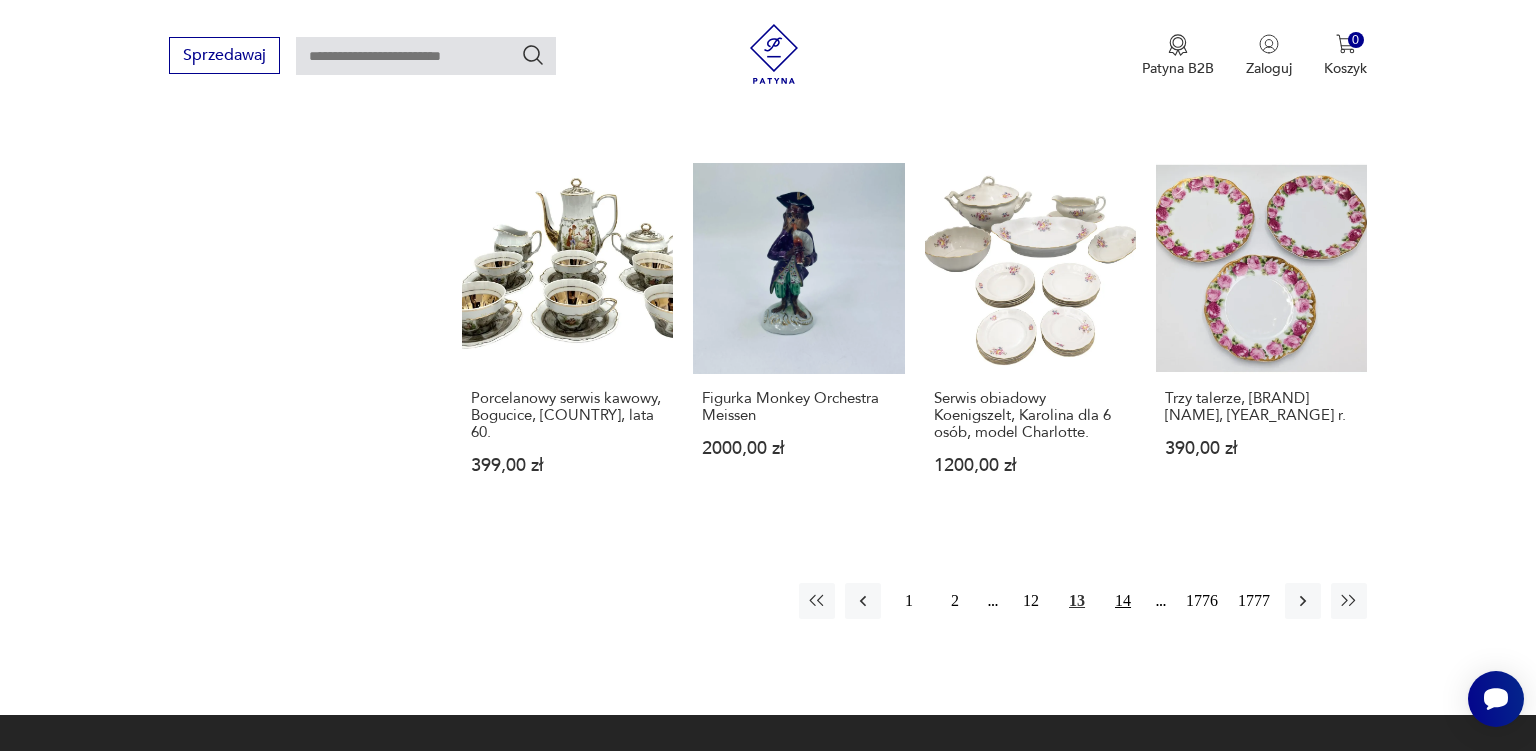 click on "14" at bounding box center (1123, 601) 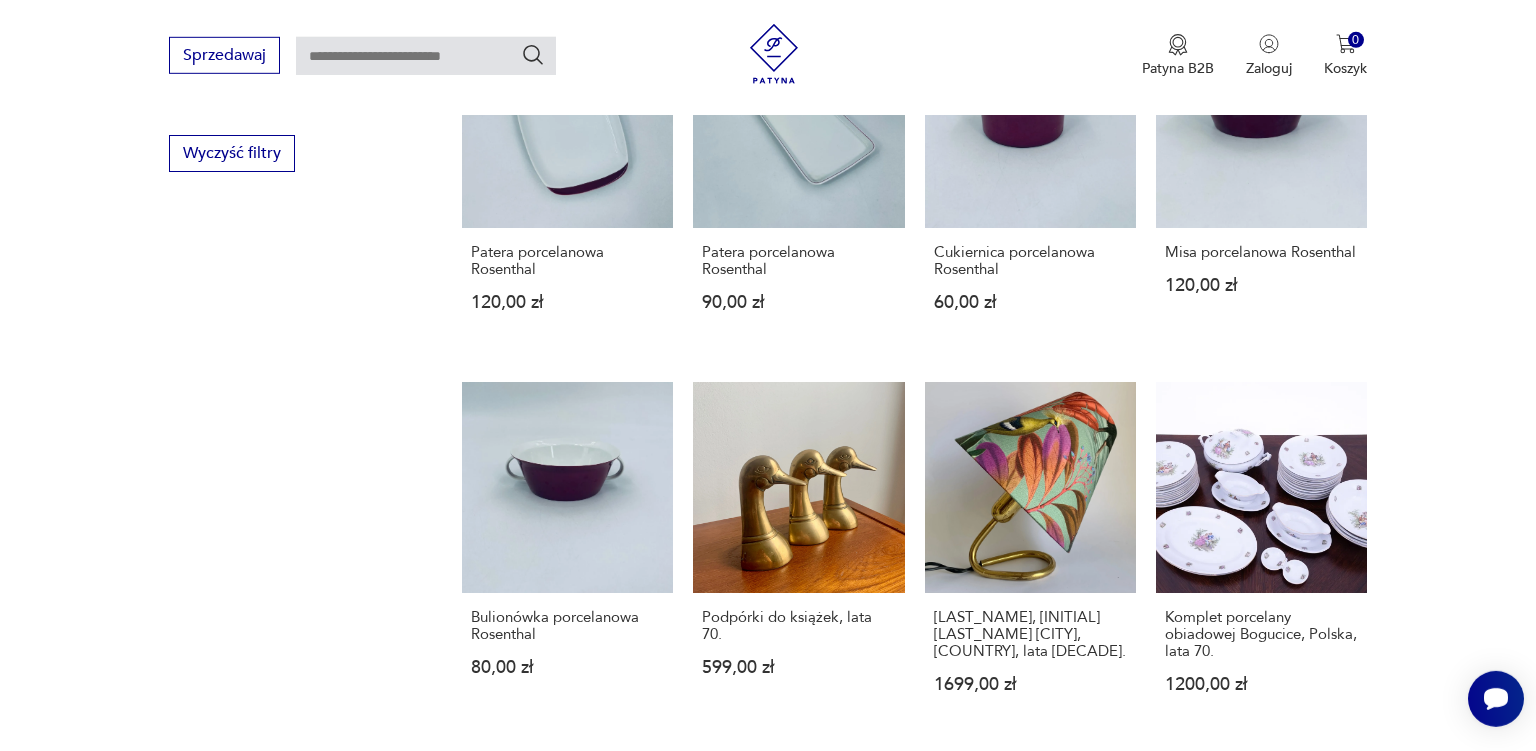 scroll, scrollTop: 1366, scrollLeft: 0, axis: vertical 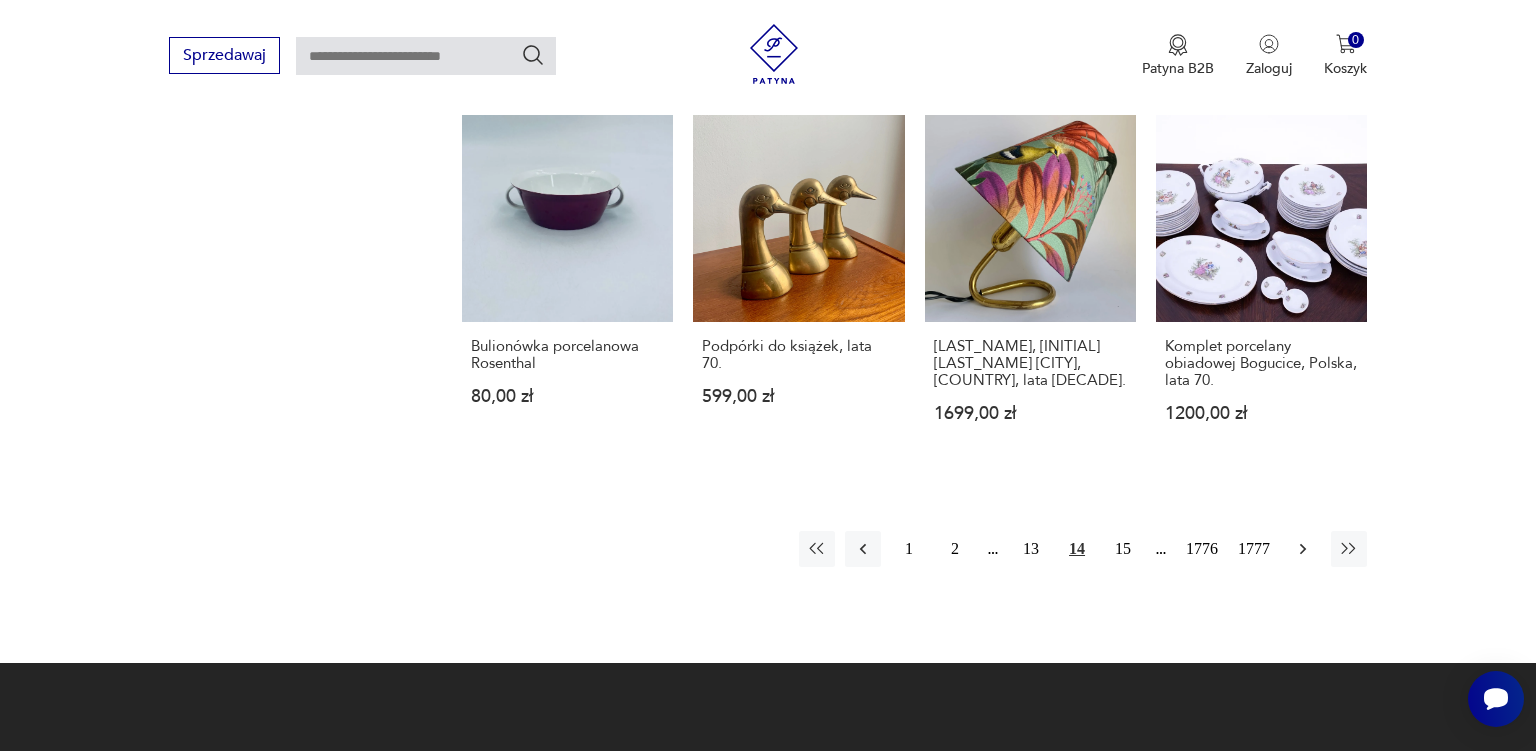 click 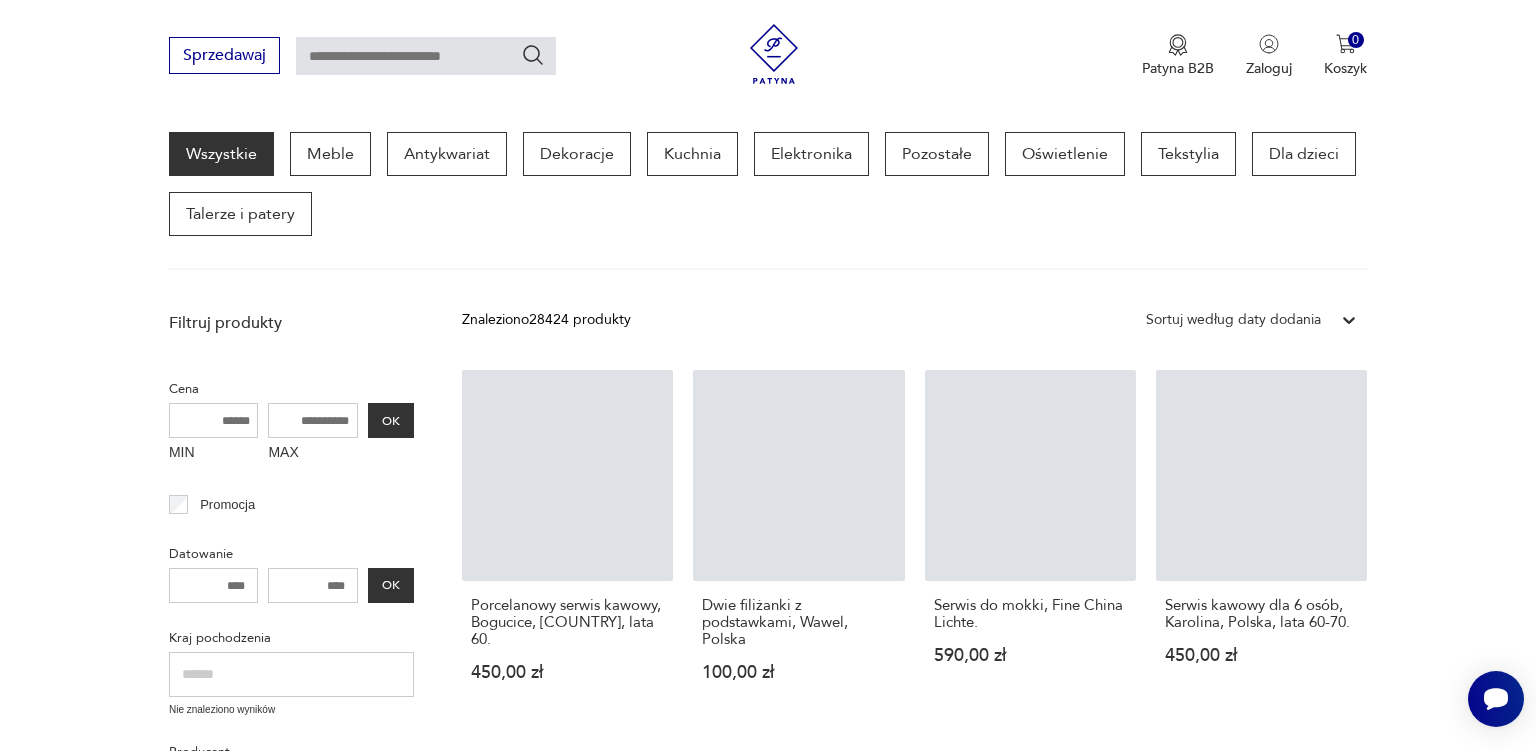 click on "Serwis kawowy dla 6 osób, Karolina, [COUNTRY], lata 60-70. 450,00 zł" at bounding box center (1261, 545) 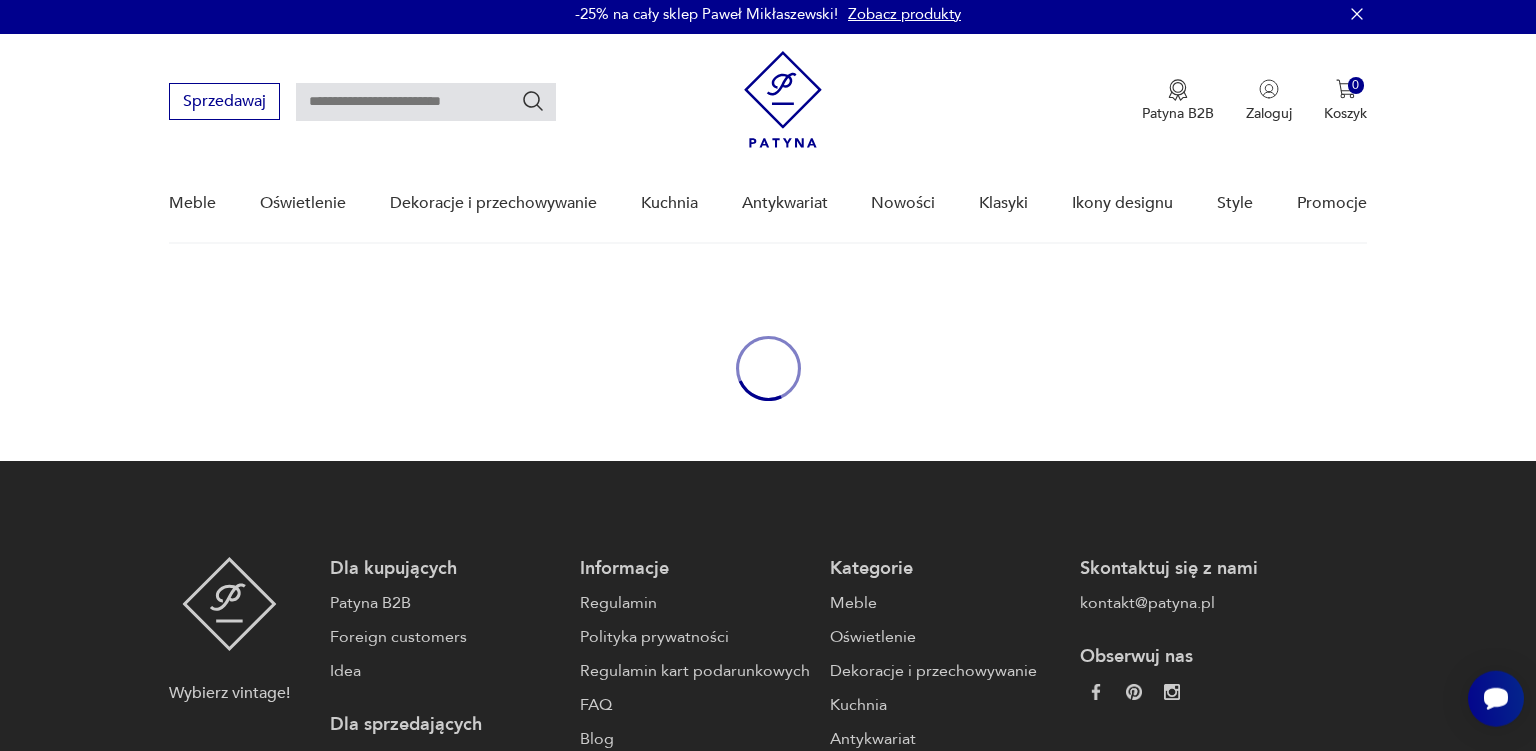 scroll, scrollTop: 1, scrollLeft: 0, axis: vertical 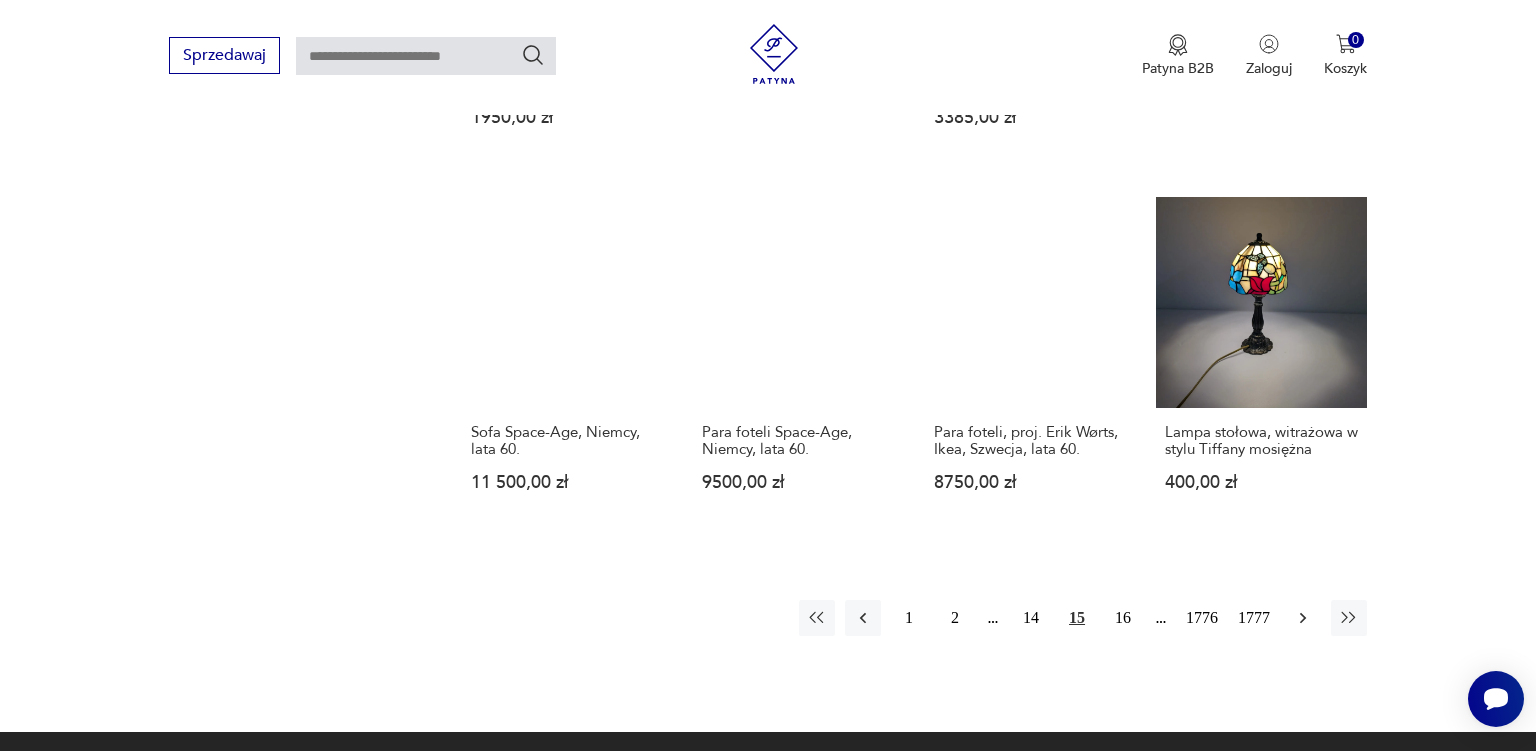 click 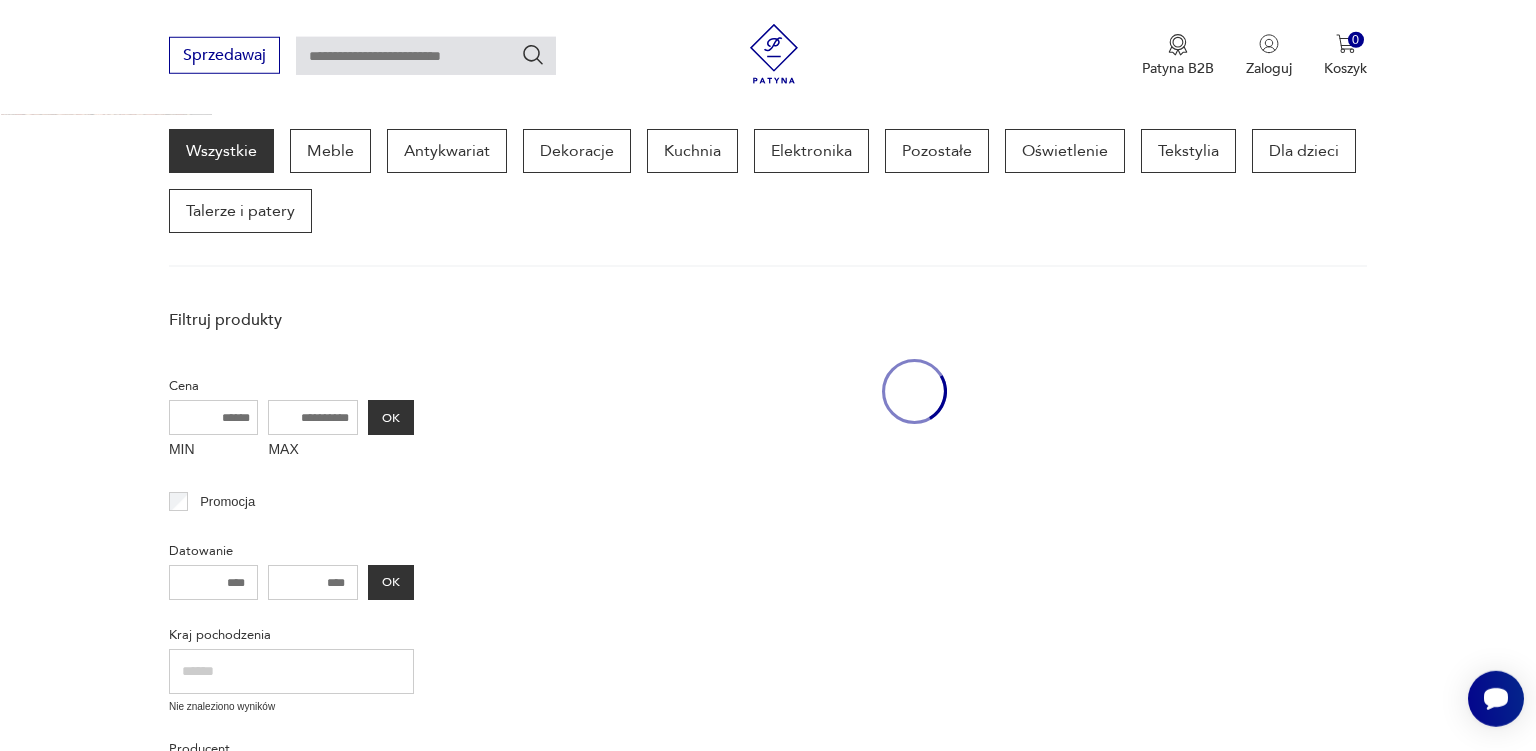 scroll, scrollTop: 258, scrollLeft: 0, axis: vertical 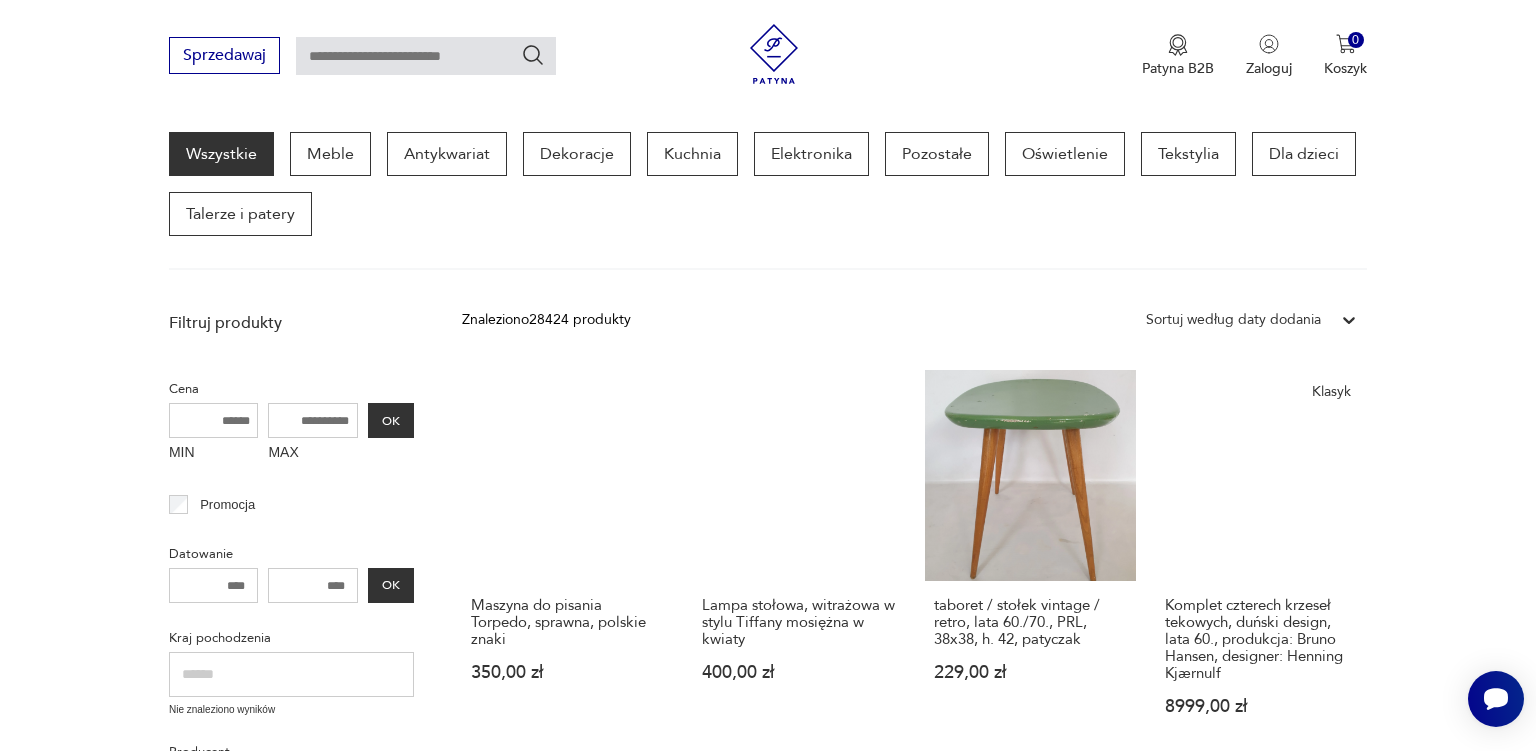 click on "Komplet czterech krzeseł tekowych, duński design, lata 60., produkcja: Bruno Hansen, designer: Henning Kjærnulf" at bounding box center [1261, 639] 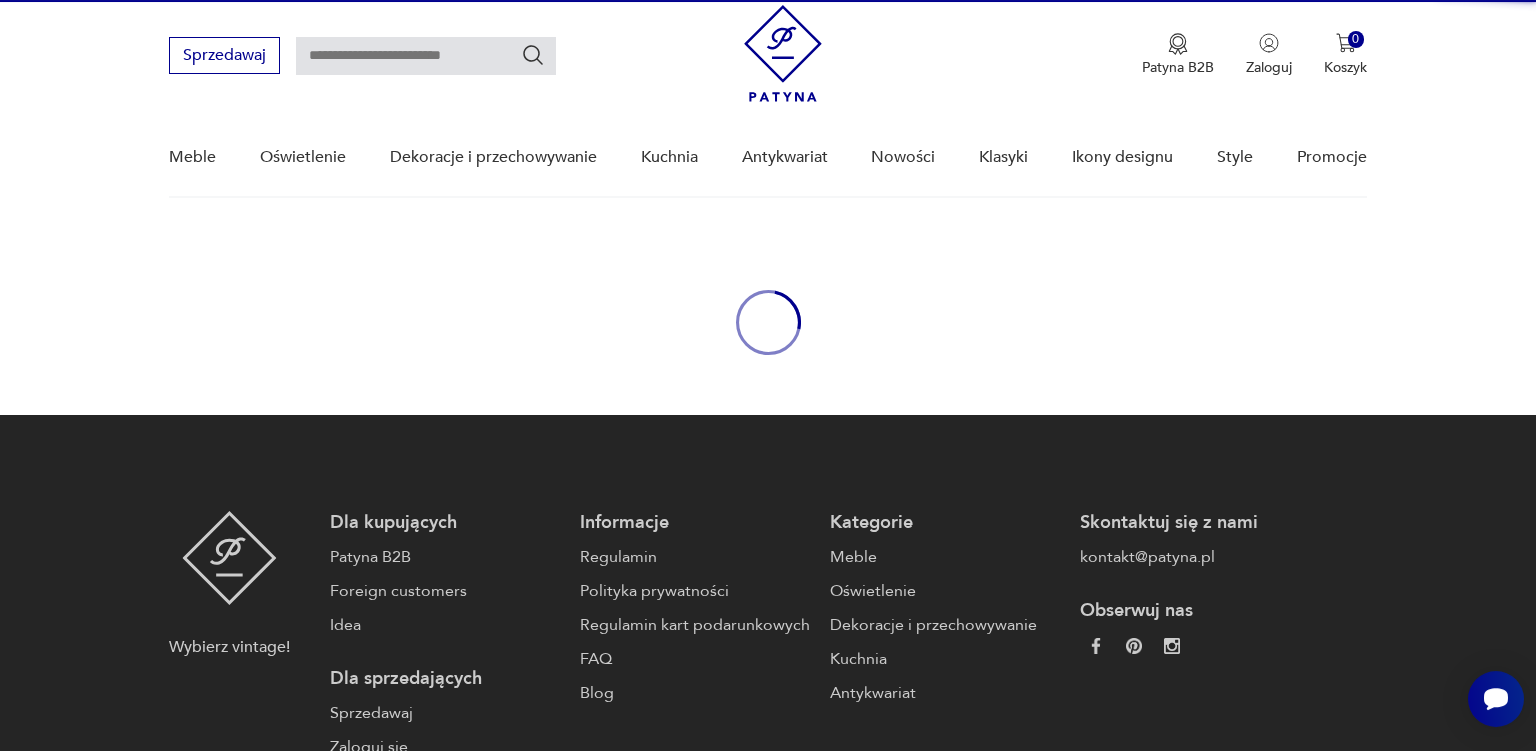click on "Wybierz vintage! Dla kupujących Patyna B2B Foreign customers Idea Dla sprzedających Sprzedawaj Zaloguj się Informacje Regulamin Polityka prywatności Regulamin kart podarunkowych FAQ Blog Kategorie Meble Oświetlenie Dekoracje i przechowywanie Kuchnia Antykwariat Skontaktuj się z nami kontakt@example.com Obserwuj nas" at bounding box center (768, 635) 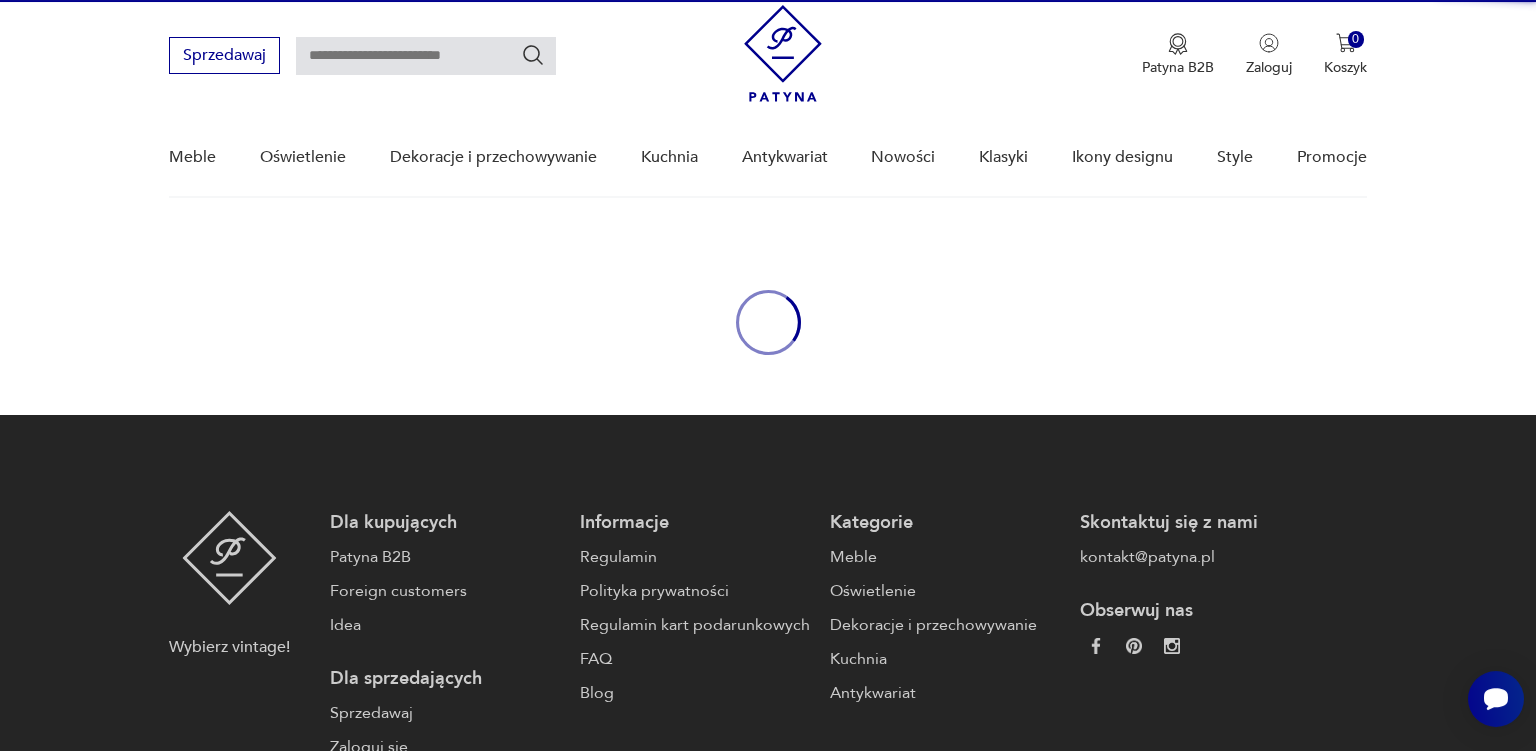 scroll, scrollTop: 14, scrollLeft: 0, axis: vertical 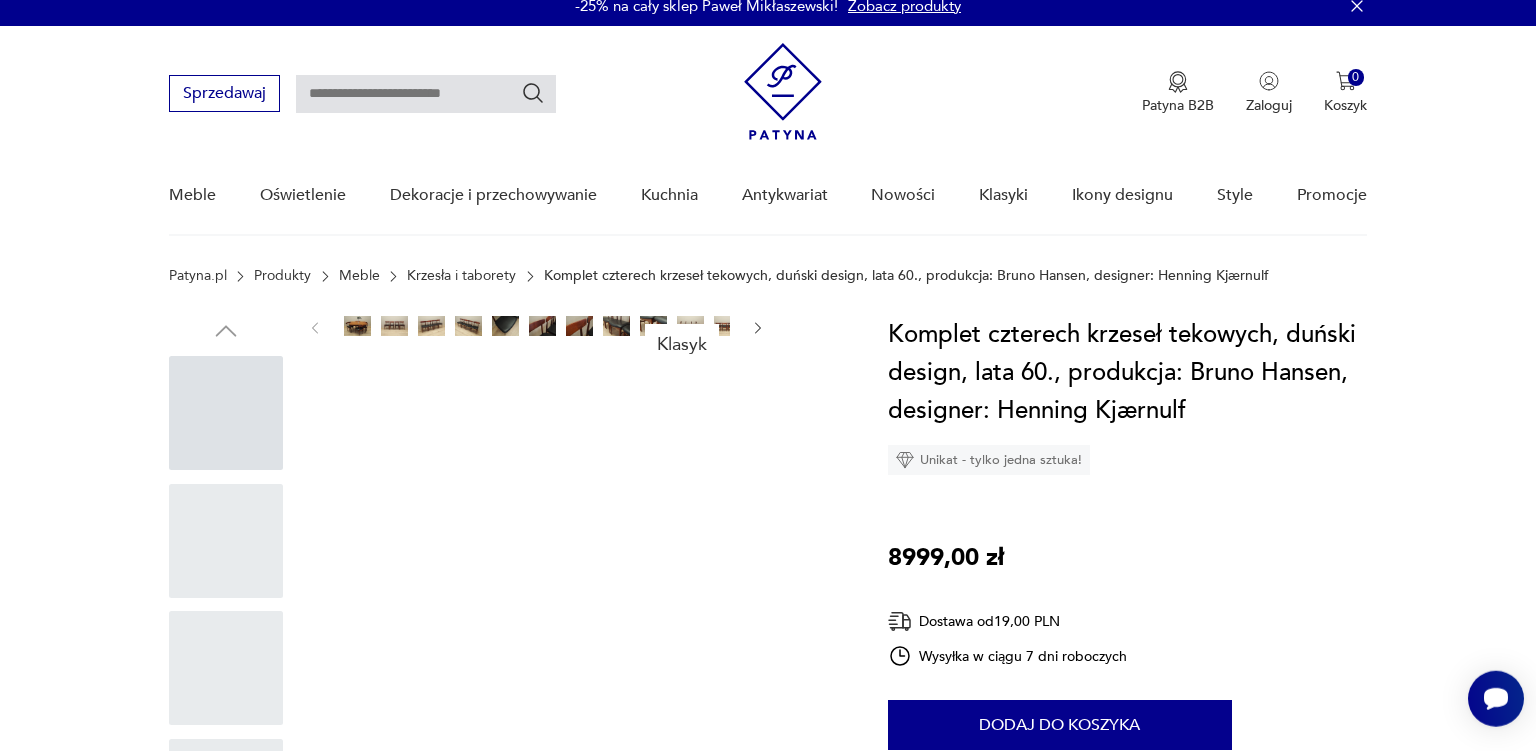 click on "Komplet czterech krzeseł tekowych, duński design, lata [DECADE], produkcja: [BRAND], designer: [FIRST] [LAST]. Unikat - tylko jedna sztuka! [PRICE] Dostawa od  [PRICE] Wysyłka w ciągu 7 dni roboczych 1 Dodaj do koszyka Patyna.pl gwarantuje bezpieczne zakupy Ochrona Kupującego Bezpieczna dostawa 14 dni na zwrot Opis produktu Komplet czterech krzeseł wykonany został w latach [DECADE] według projektu znanego duńskiego designera [FIRST] [LAST]. Wyprodukowany przez duńską manufakturę [BRAND].
Konstrukcja wykonana jest z litego drewna tekowego. Drewno po odświeżeniu. Krzesła posiadają oryginalną tapicerkę. Tapicerka została wykonana w kolorze czarnym, wykorzystana została wysokiej jakości skóra.
Stan: Oryginalna tapicerka. Konstrukcja zachowana w stanie dobrym z normalnymi śladami użytkowania. Widoczne drobne zarysowania oraz obicia. Większe ślady użytkowania zawsze przedstawiamy na zdjęciach. Produkt przygotowany bezpośrednio do użytkowania.
Stan:   :" at bounding box center [1127, 628] 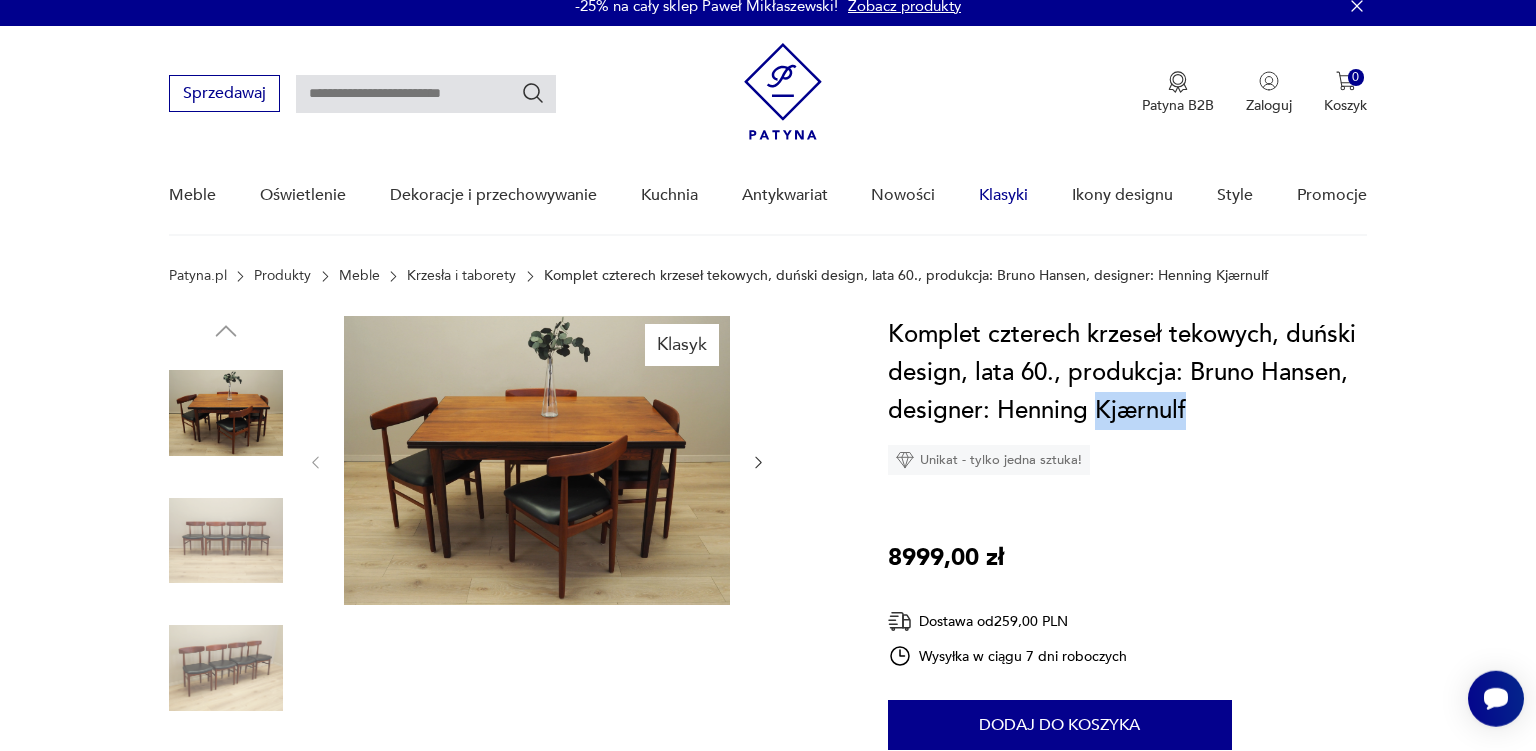 click on "Klasyki" at bounding box center [1003, 195] 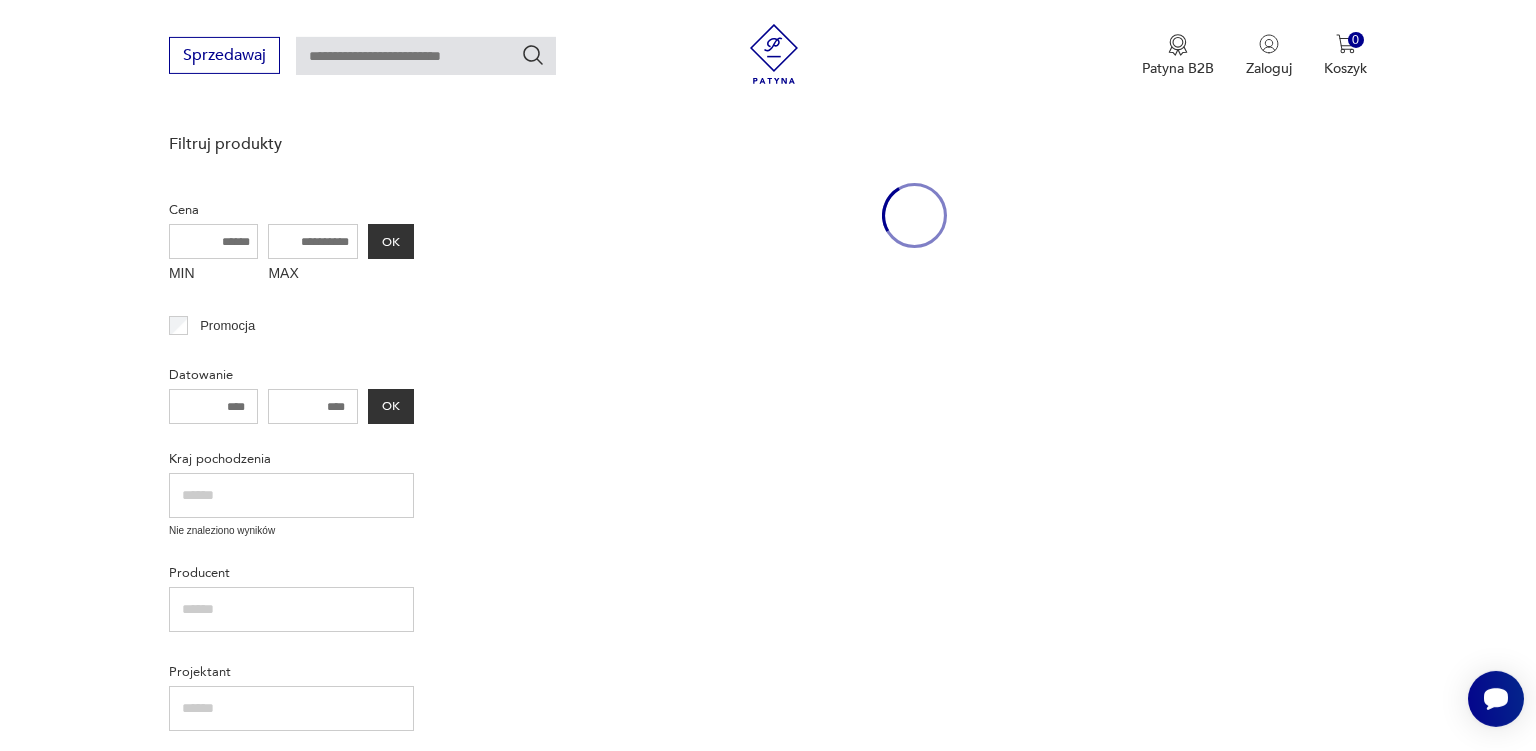 scroll, scrollTop: 258, scrollLeft: 0, axis: vertical 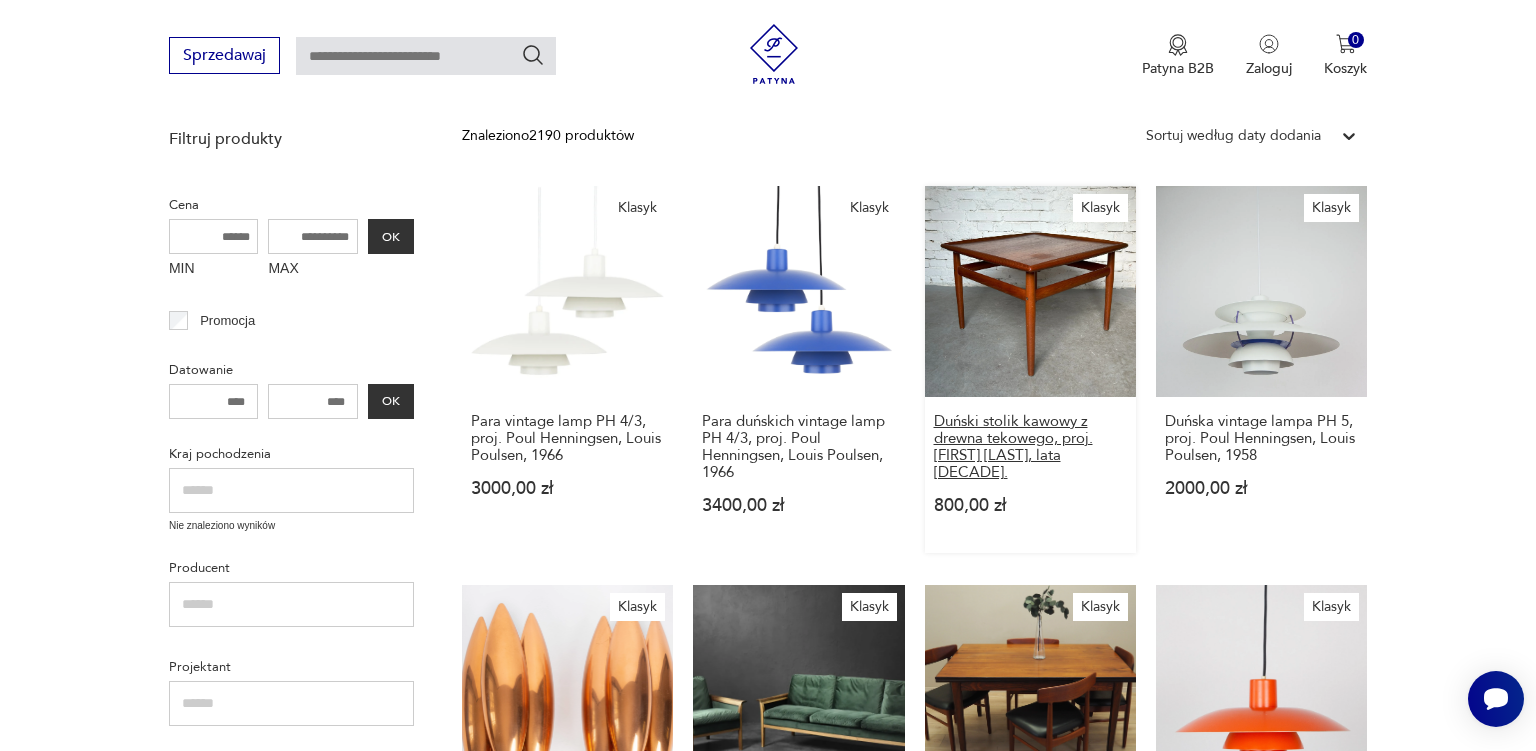 click on "Duński stolik kawowy z drewna tekowego, proj. [FIRST] [LAST], lata [DECADE]." at bounding box center (1030, 447) 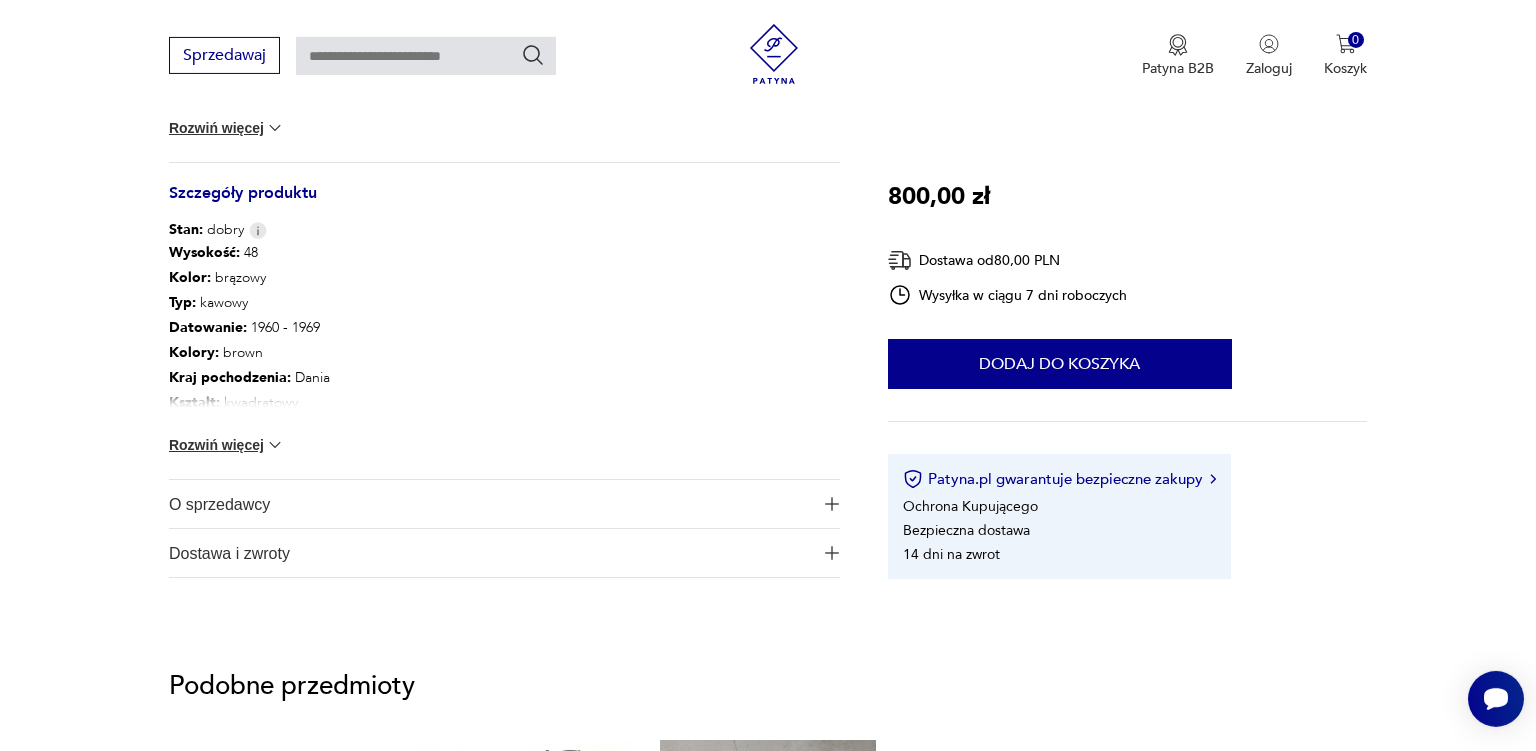 scroll, scrollTop: 1003, scrollLeft: 0, axis: vertical 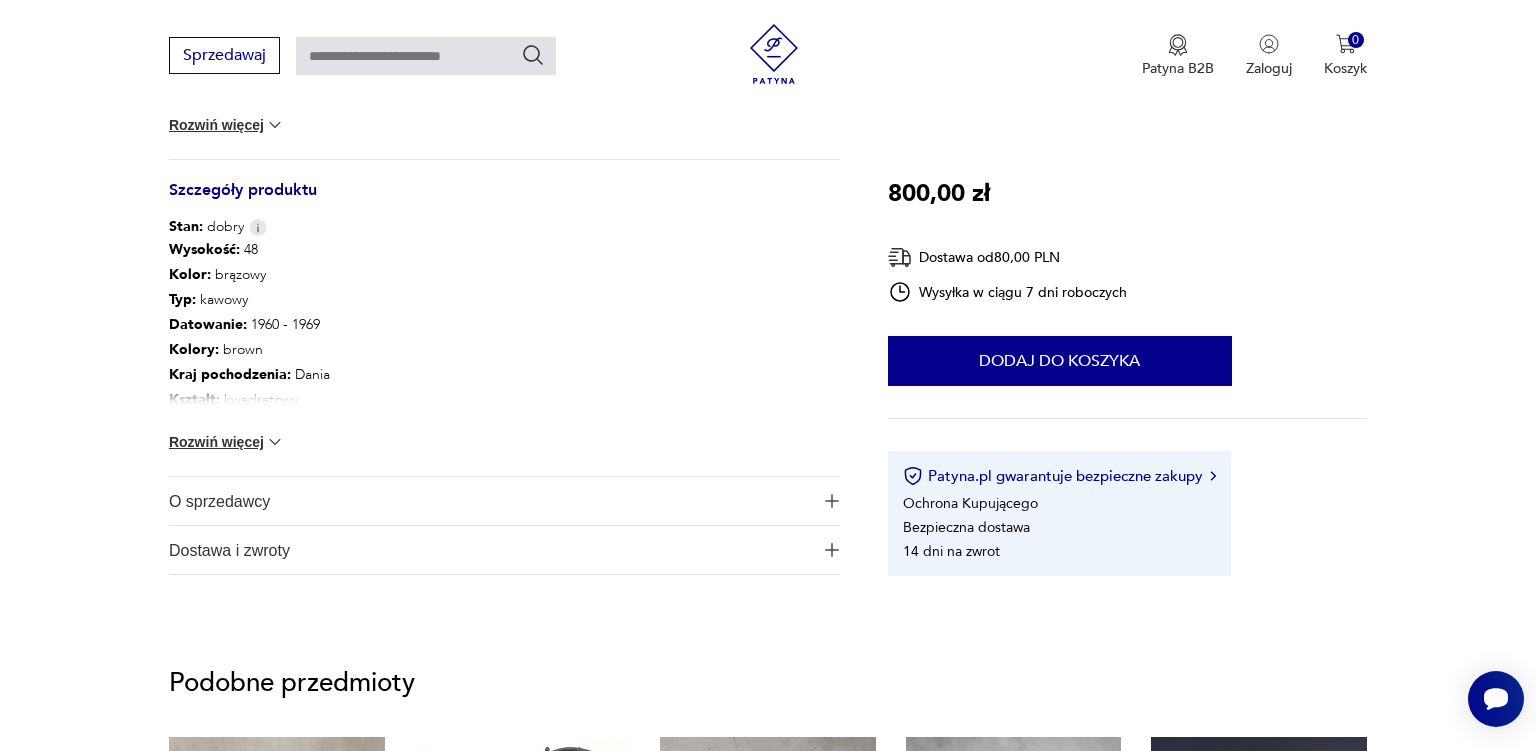 click on "O sprzedawcy" at bounding box center [490, 501] 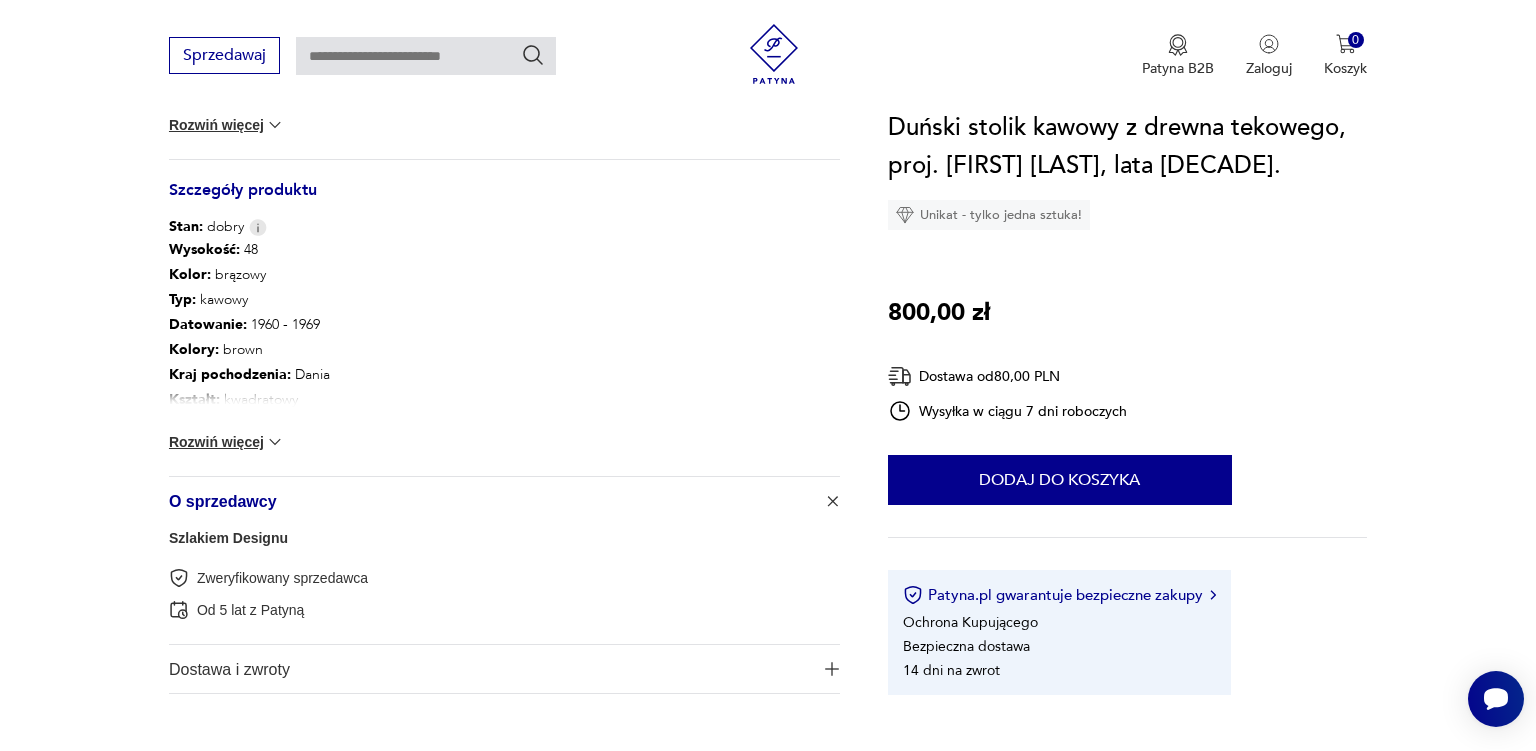 click on "Szlakiem Designu" at bounding box center (228, 538) 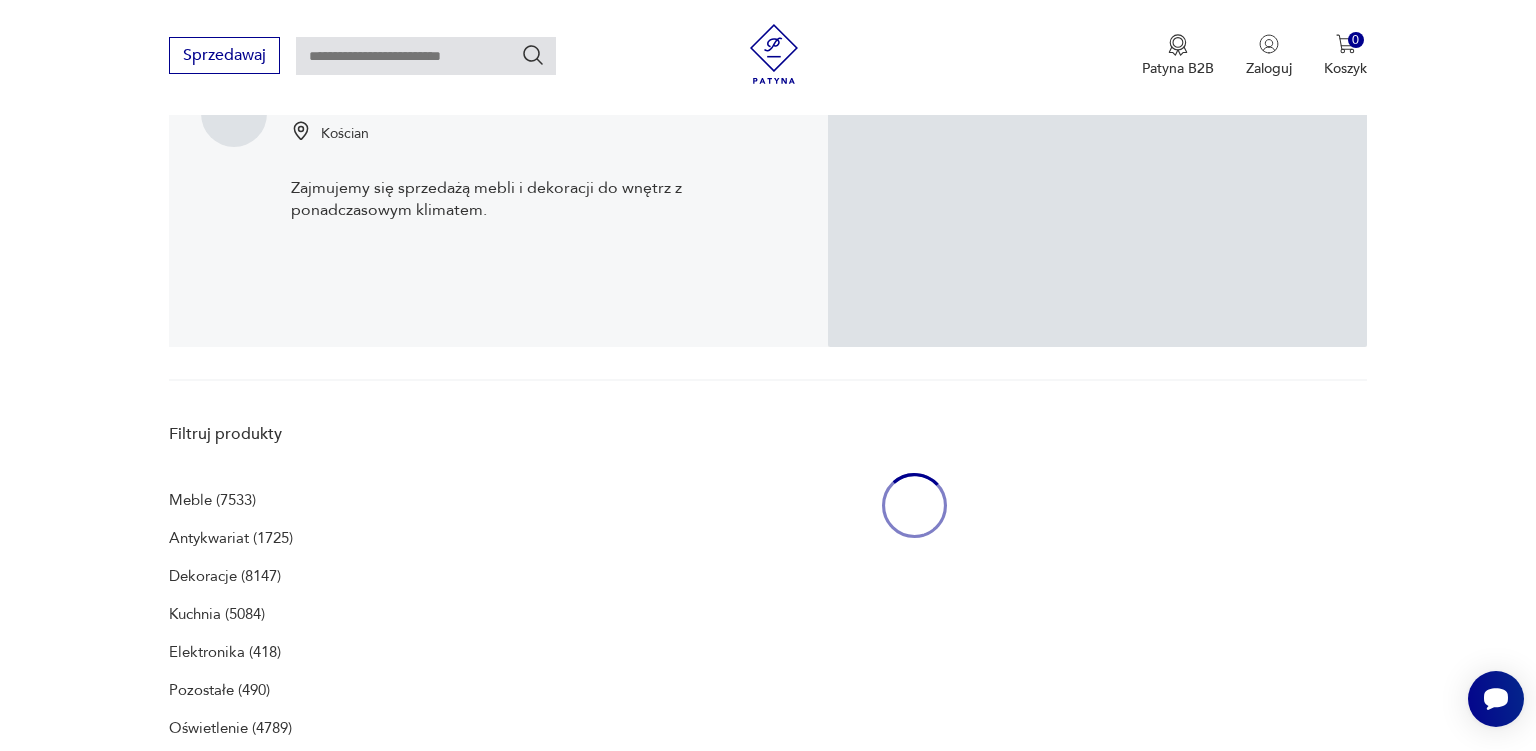 scroll, scrollTop: 1638, scrollLeft: 0, axis: vertical 